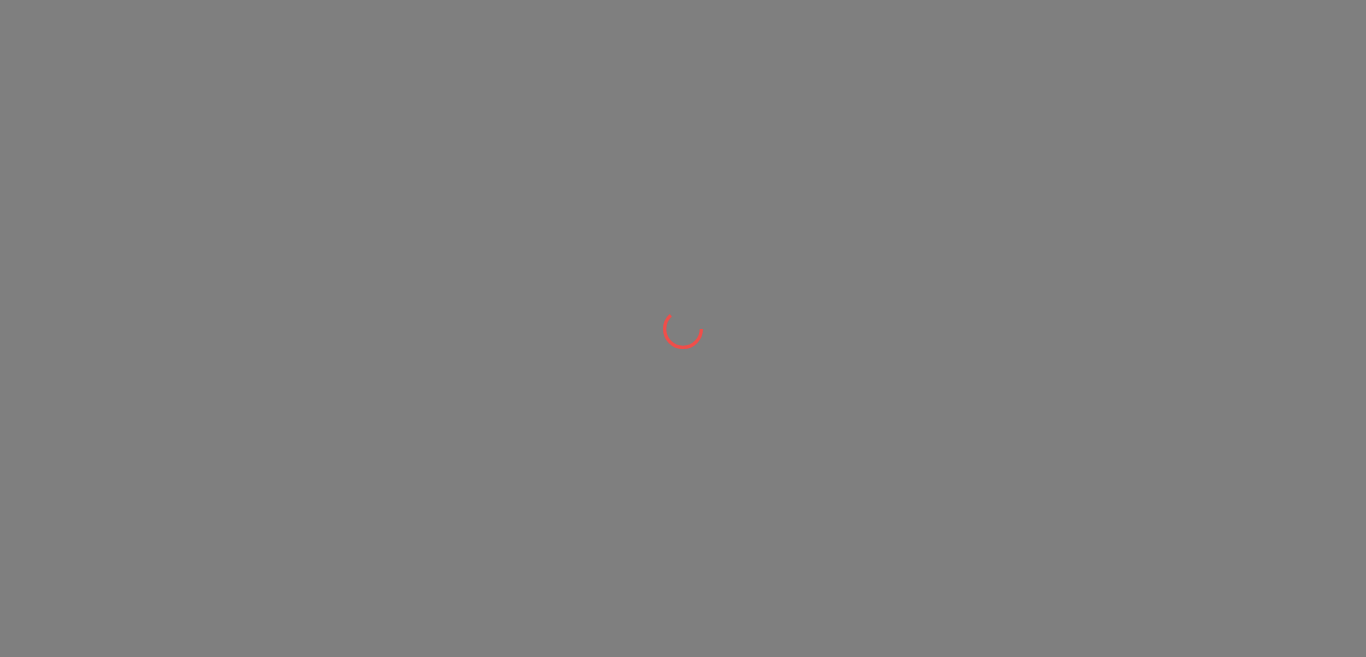 scroll, scrollTop: 0, scrollLeft: 0, axis: both 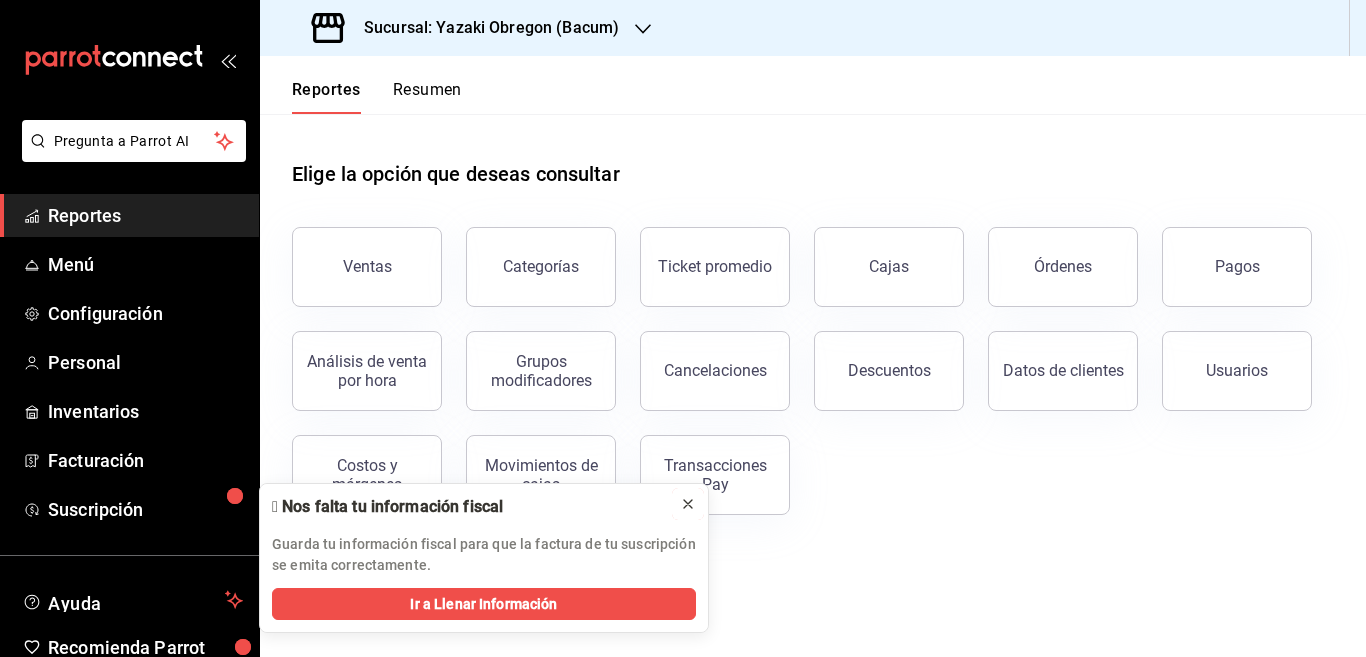 click 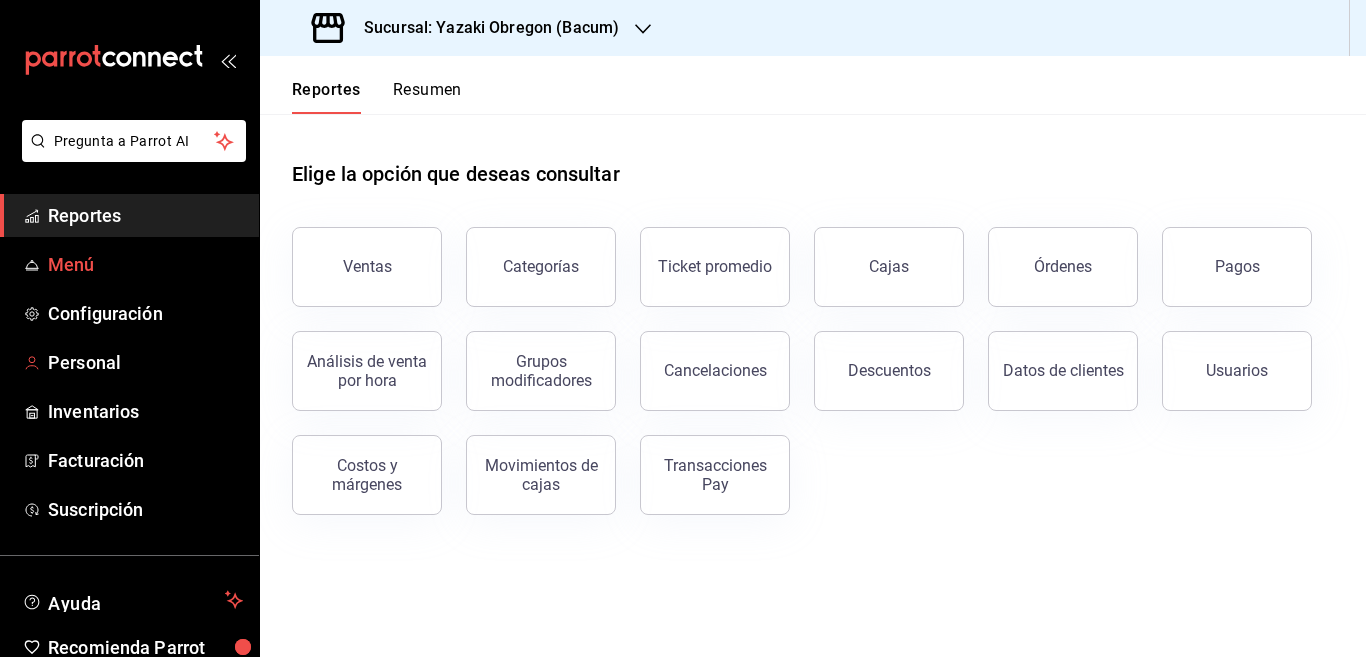 click on "Menú" at bounding box center (145, 264) 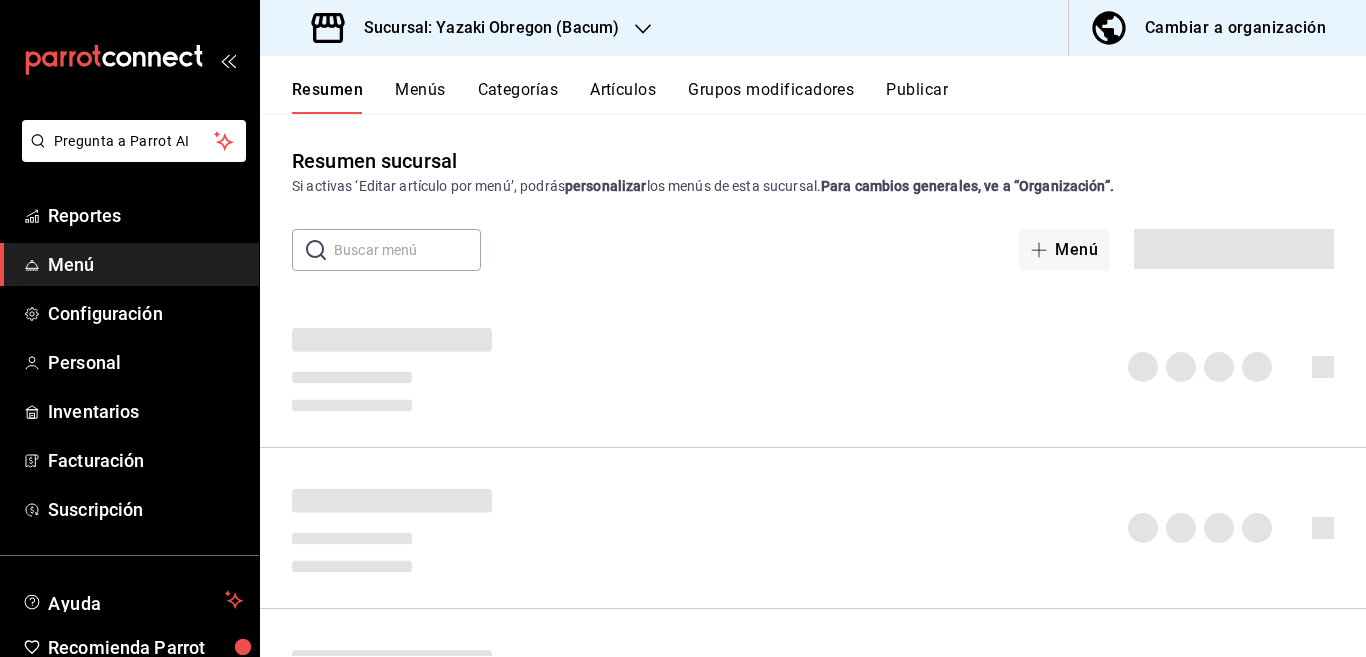 click on "Menú" at bounding box center [145, 264] 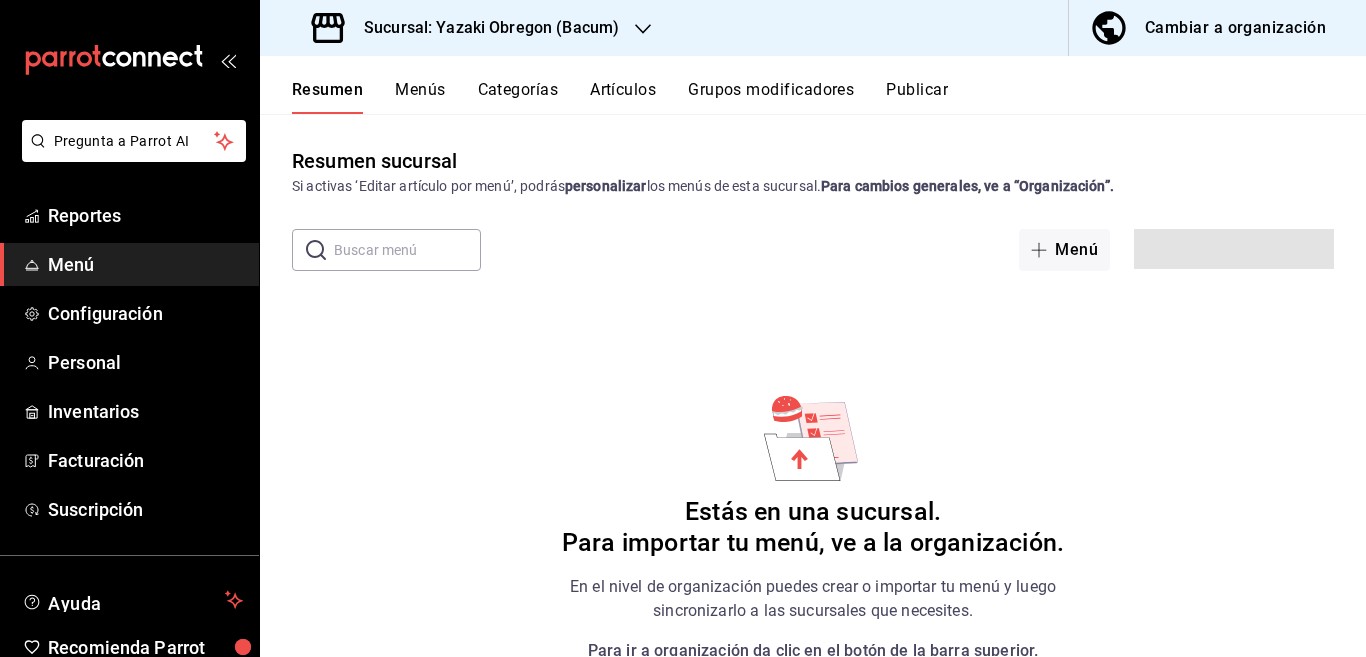 click on "Artículos" at bounding box center (623, 97) 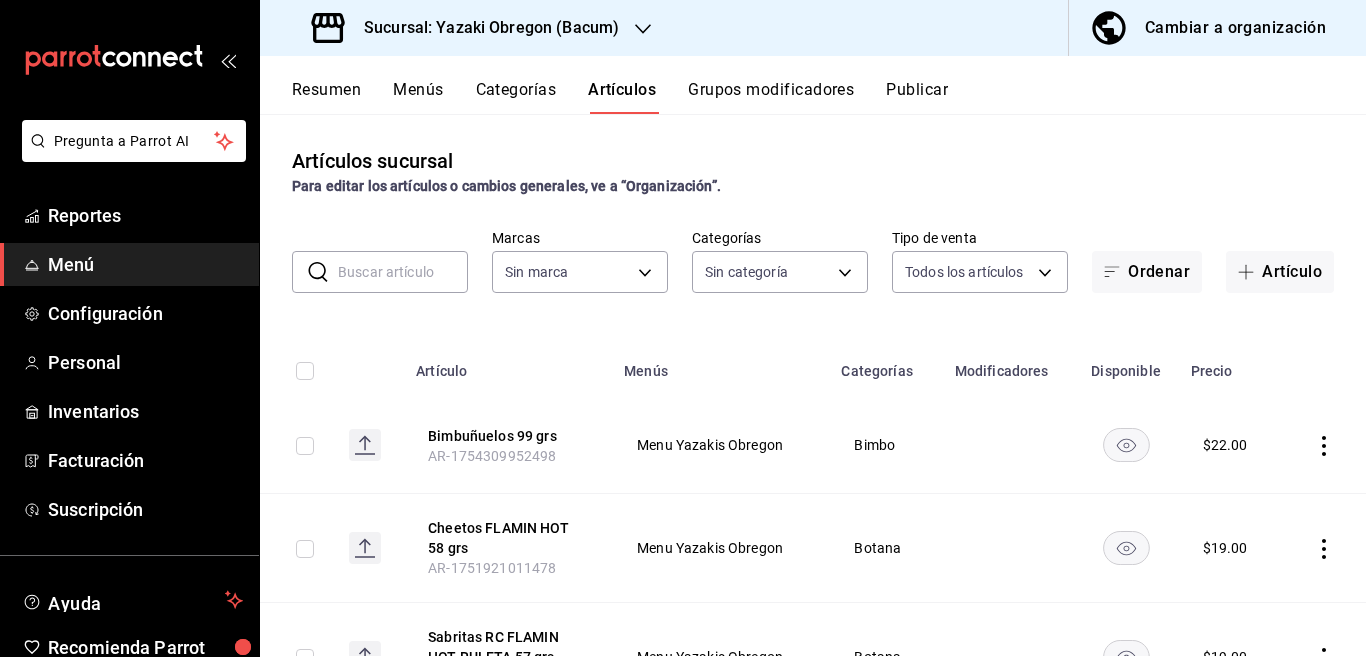 click at bounding box center [403, 272] 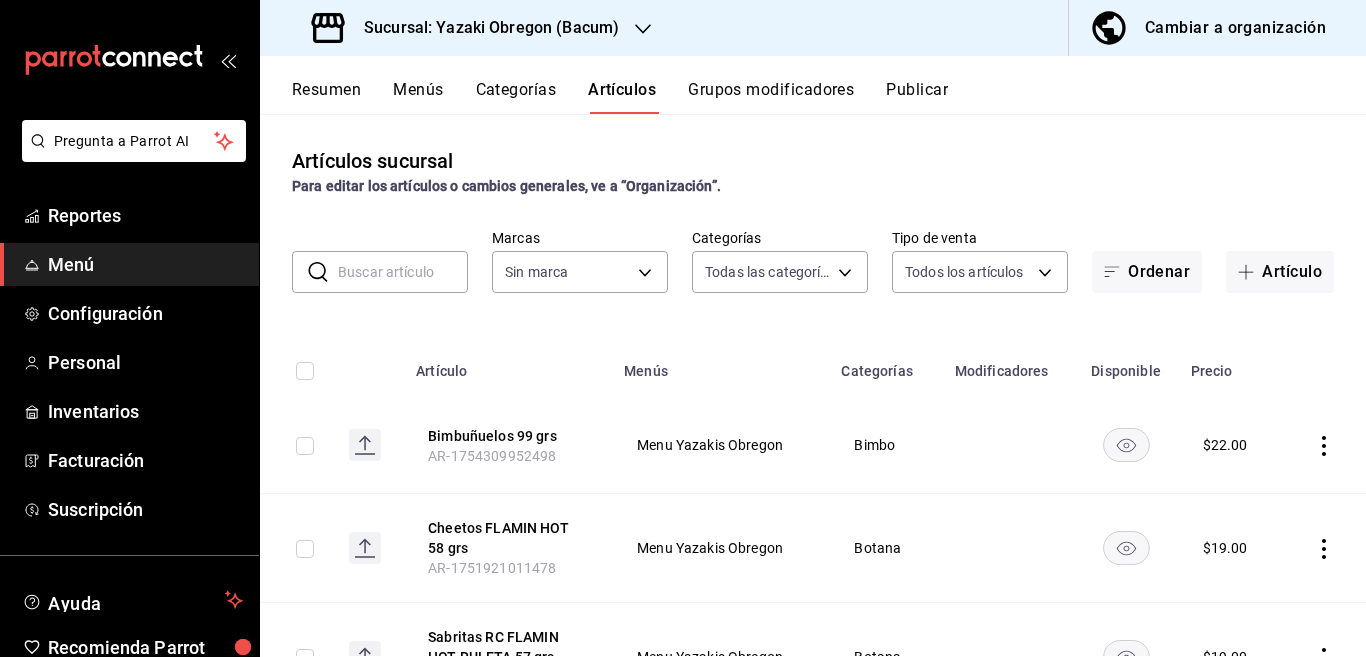 type on "[UUID],[UUID],[UUID],[UUID],[UUID],[UUID],[UUID],[UUID],[UUID]" 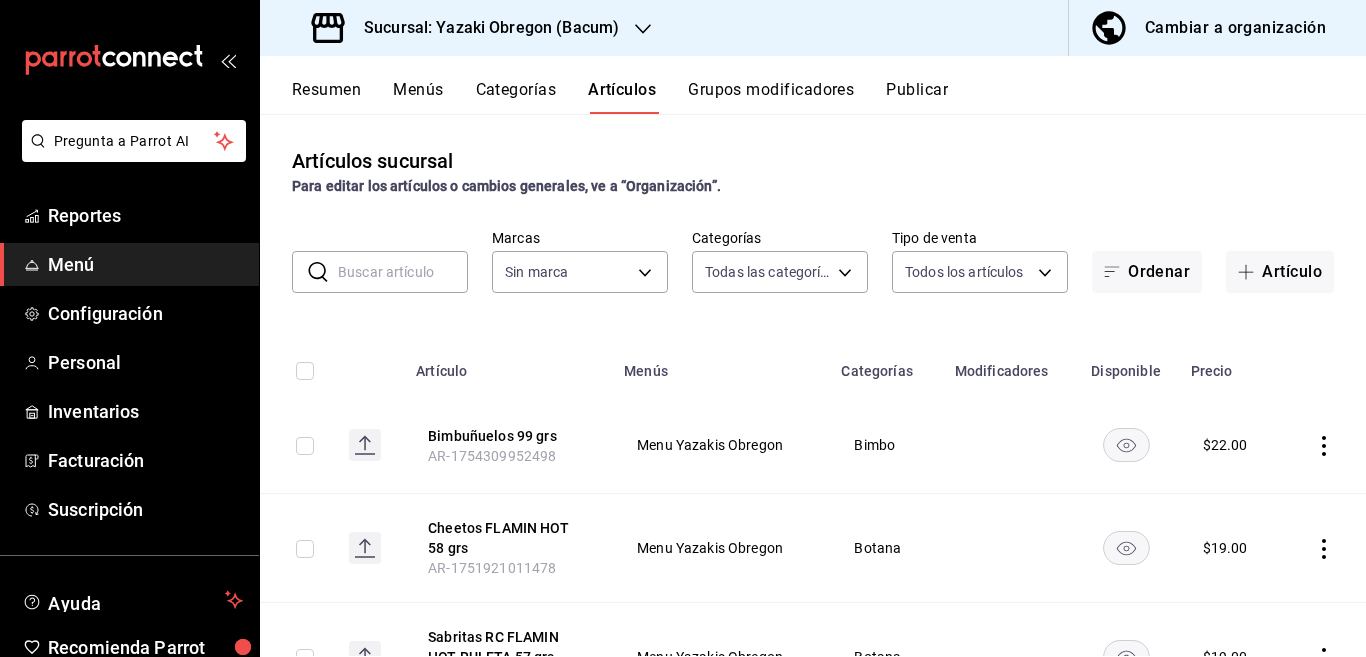 type on "c" 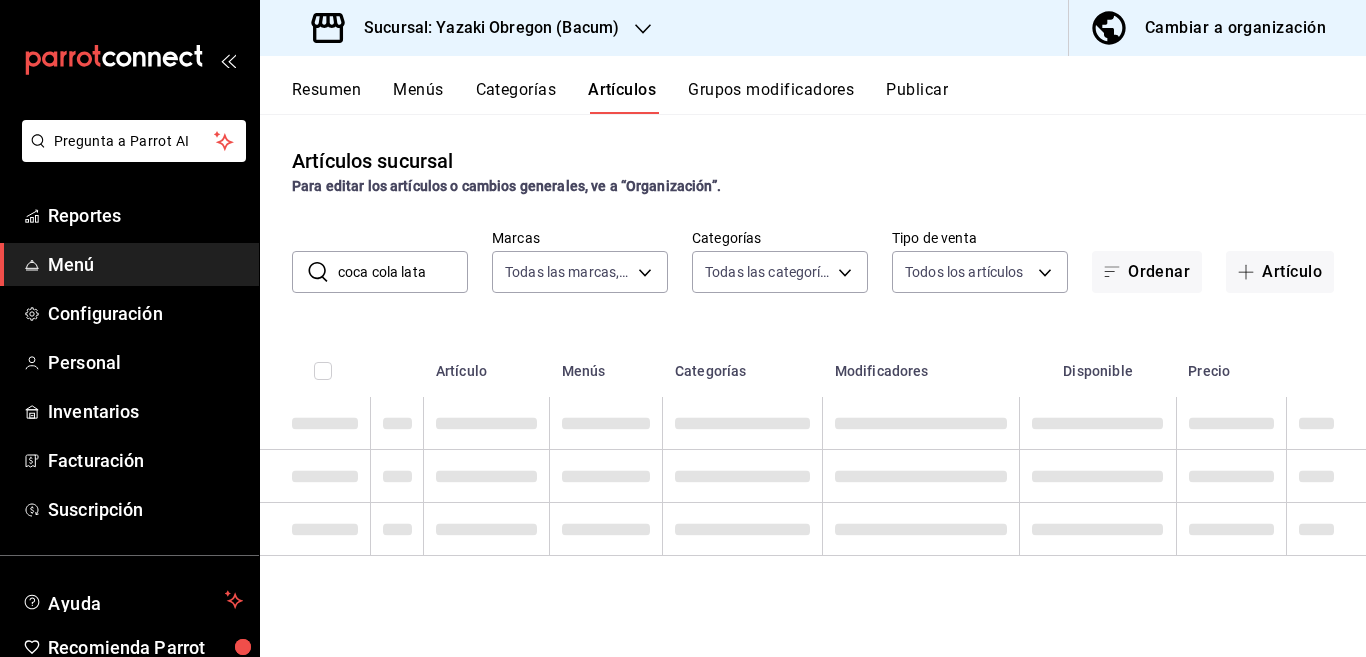 click on "coca cola lata" at bounding box center [403, 272] 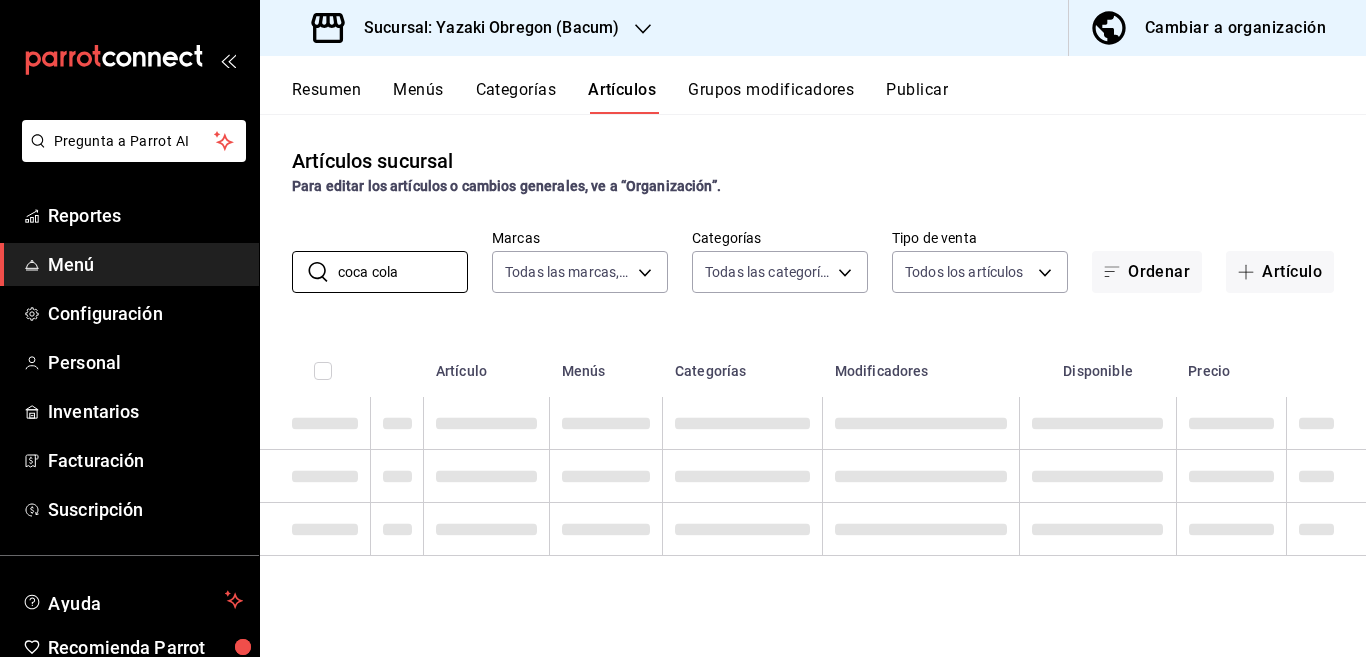type on "coca cola" 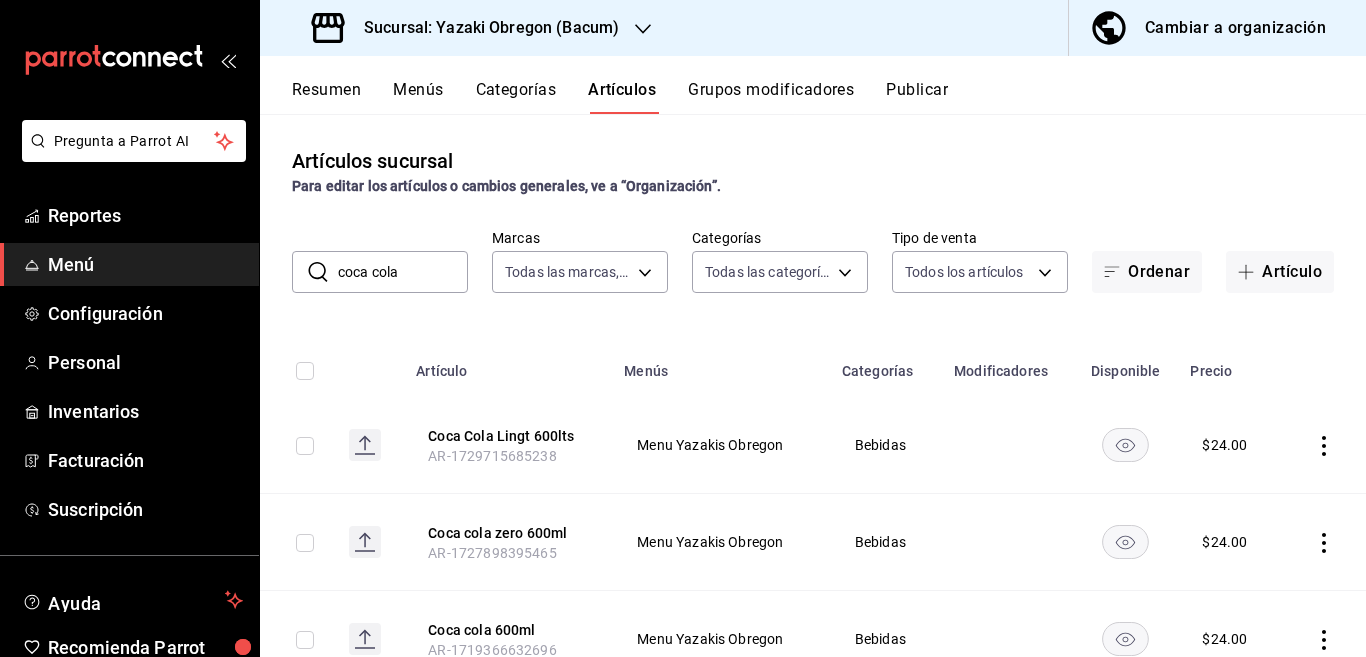 click on "Artículos sucursal Para editar los artículos o cambios generales, ve a “Organización”. ​ coca cola ​ Marcas Todas las marcas, Sin marca [UUID] Categorías Todas las categorías, Sin categoría [UUID],[UUID],[UUID],[UUID],[UUID],[UUID],[UUID],[UUID],[UUID] Tipo de venta Todos los artículos ALL Ordenar Artículo Artículo Menús Categorías Modificadores Disponible Precio Coca Cola Lingt 600lts [ID] Menu Yazakis Obregon Bebidas $ 24.00 Coca cola zero 600ml [ID] Menu Yazakis Obregon Bebidas $ 24.00 Coca cola 600ml [ID] Menu Yazakis Obregon Bebidas $ 24.00 Coca Cola Lata Regular 473ml [ID] Menu Yazakis Obregon Bebidas $ 21.00" at bounding box center (813, 385) 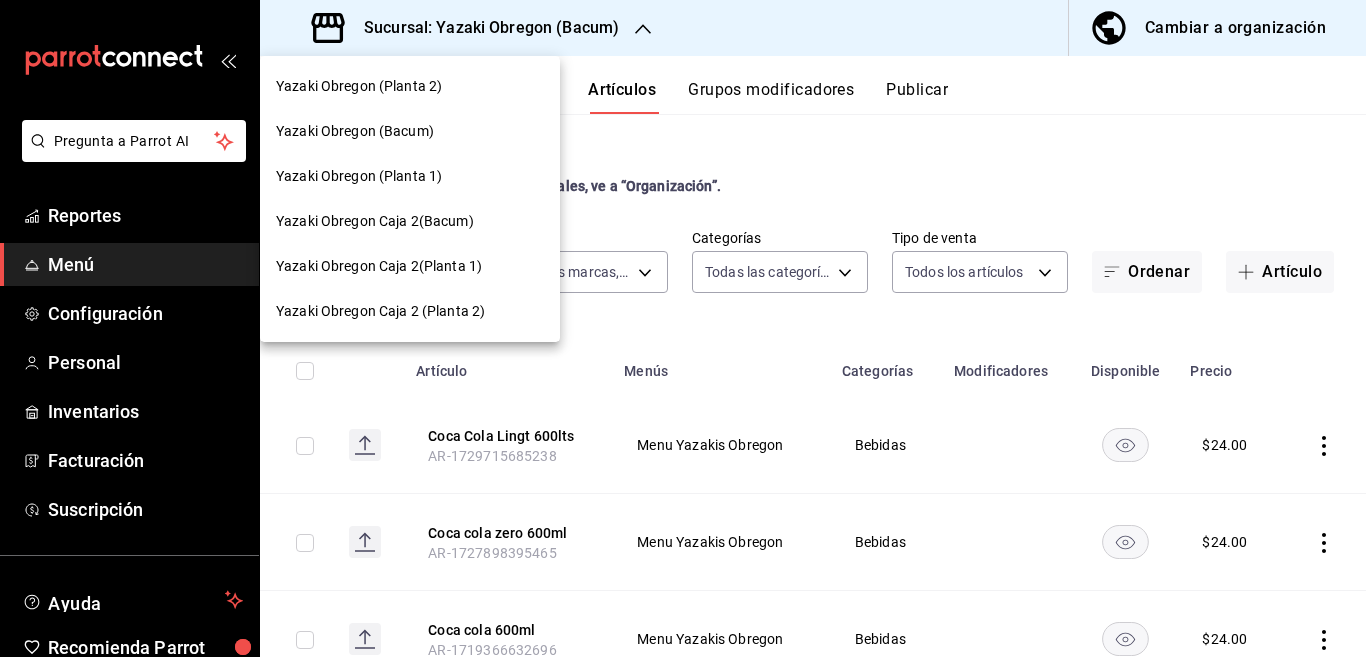 click on "Yazaki Obregon (Planta 1)" at bounding box center [359, 176] 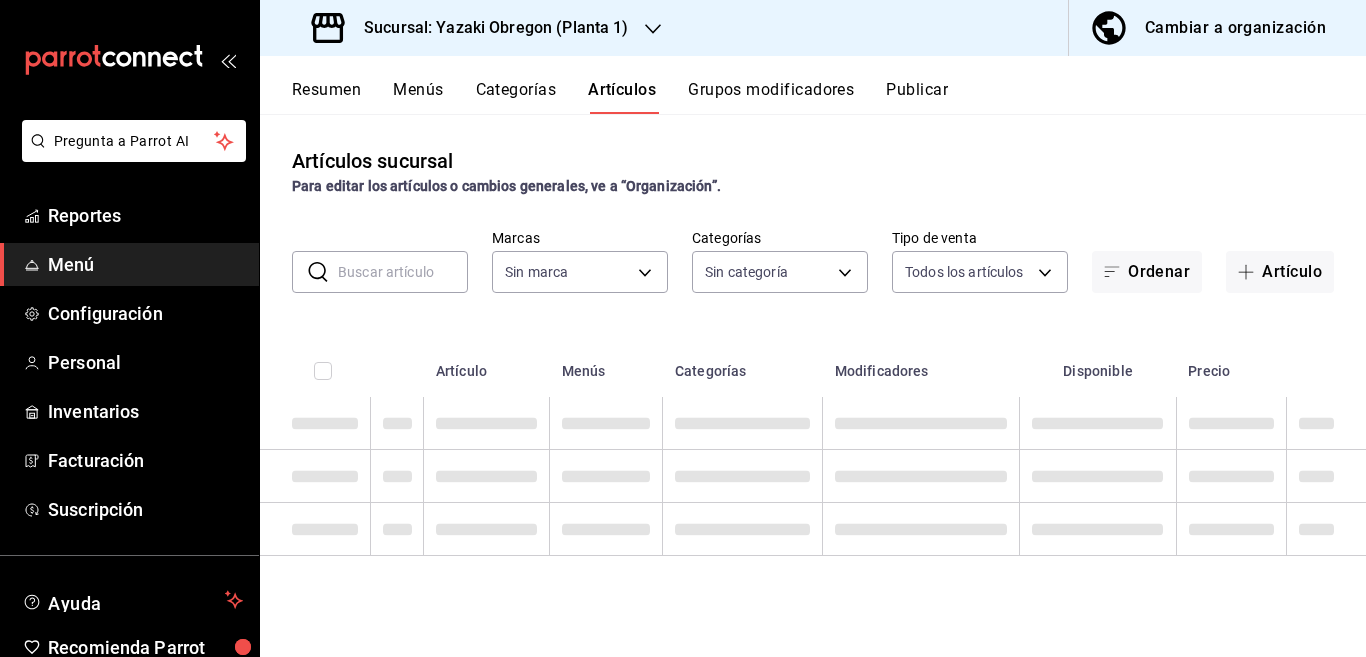 click at bounding box center (403, 272) 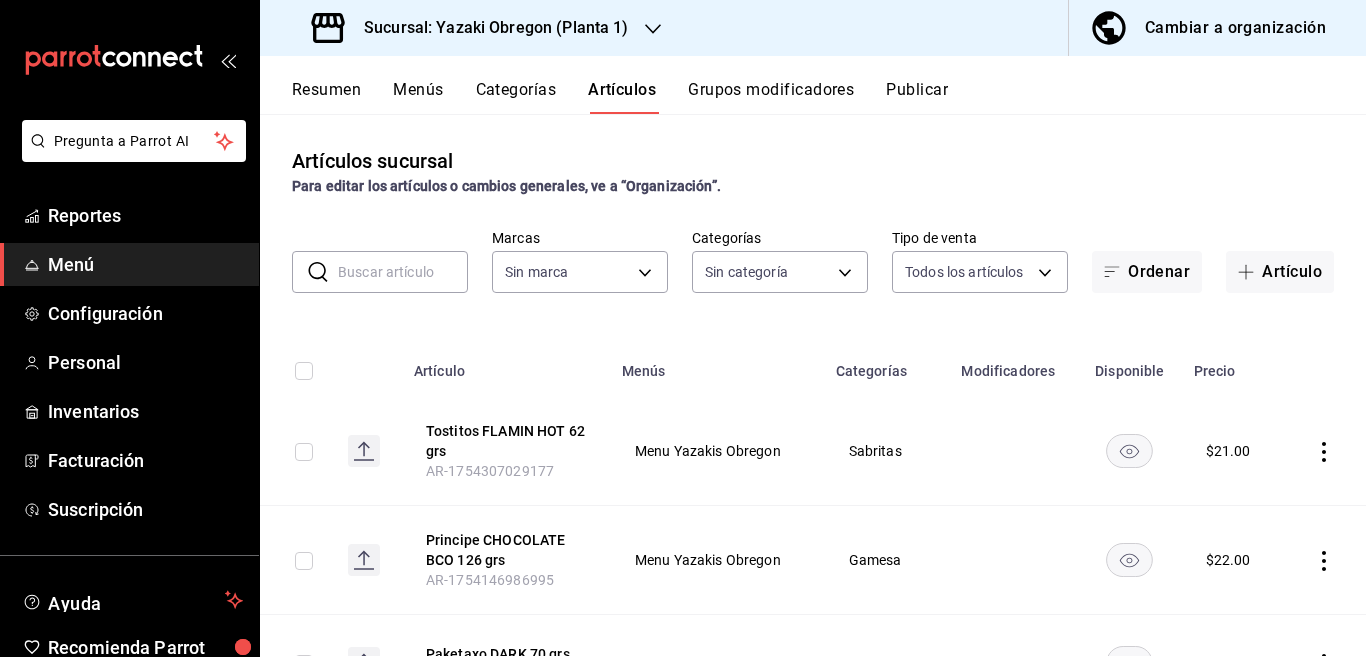 click at bounding box center (403, 272) 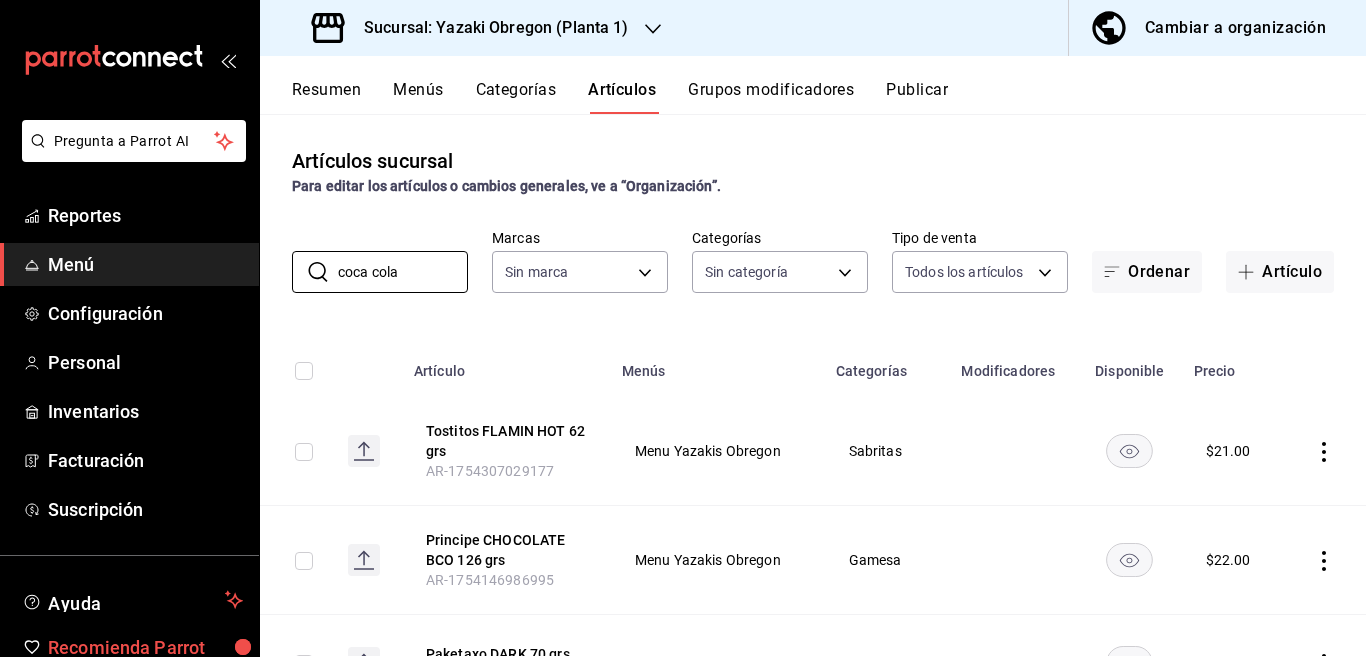 type on "coca cola" 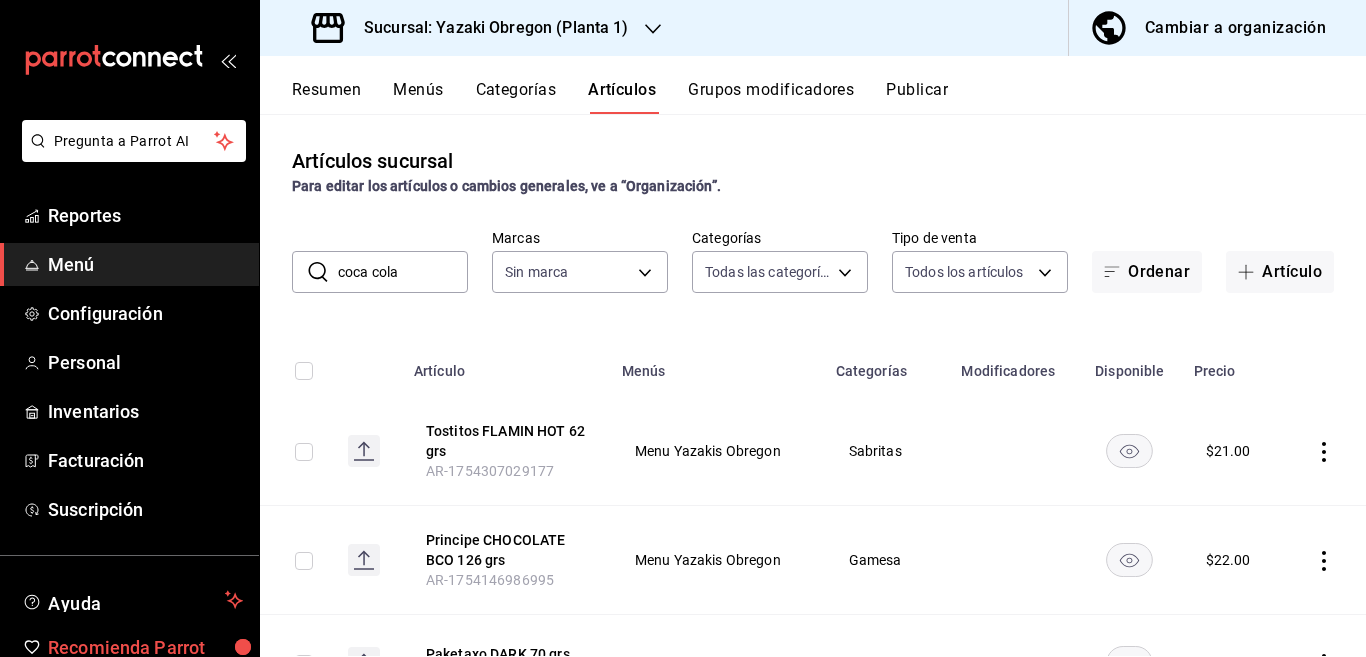 type on "[UUID],[UUID],[UUID],[UUID],[UUID],[UUID],[UUID],[UUID],[UUID]" 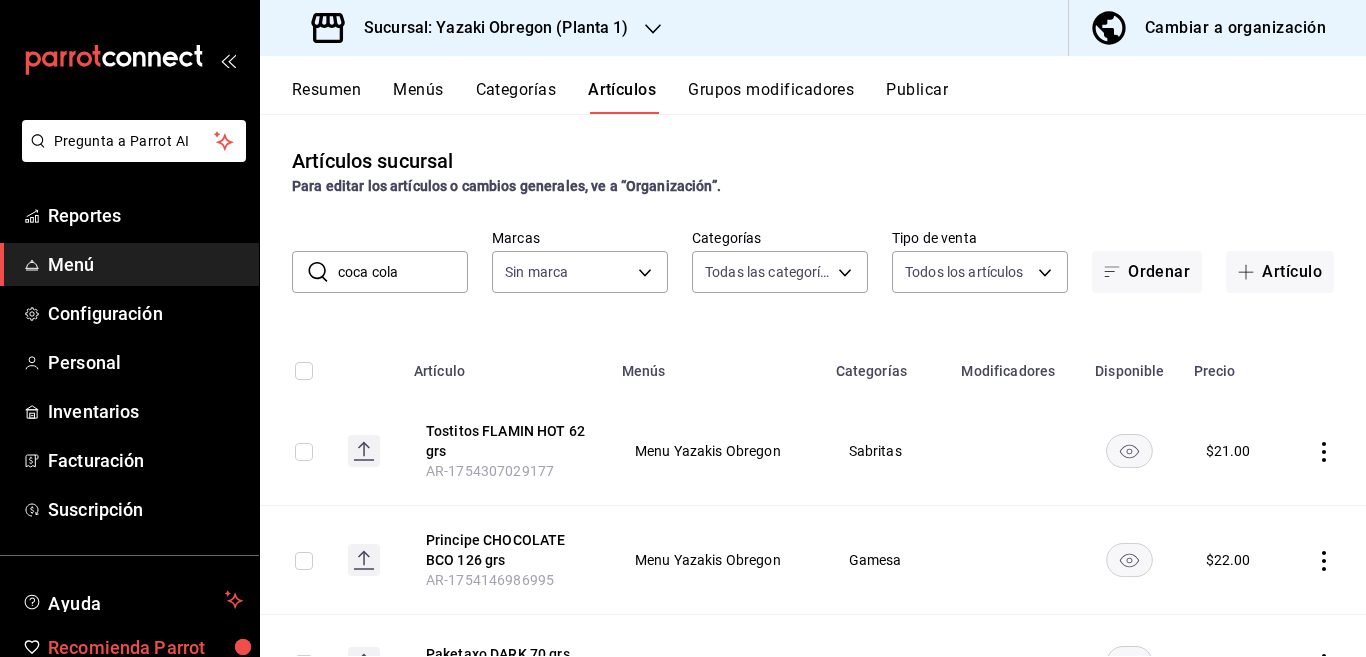 type on "[UUID]" 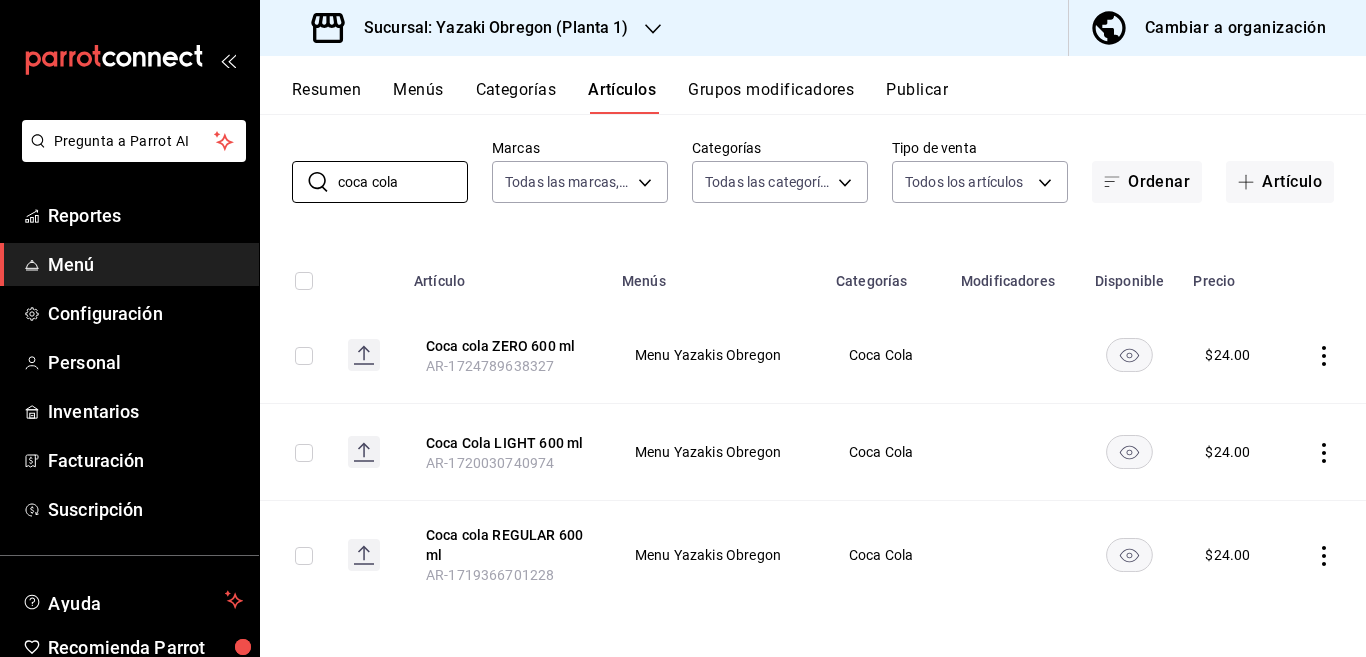 scroll, scrollTop: 91, scrollLeft: 0, axis: vertical 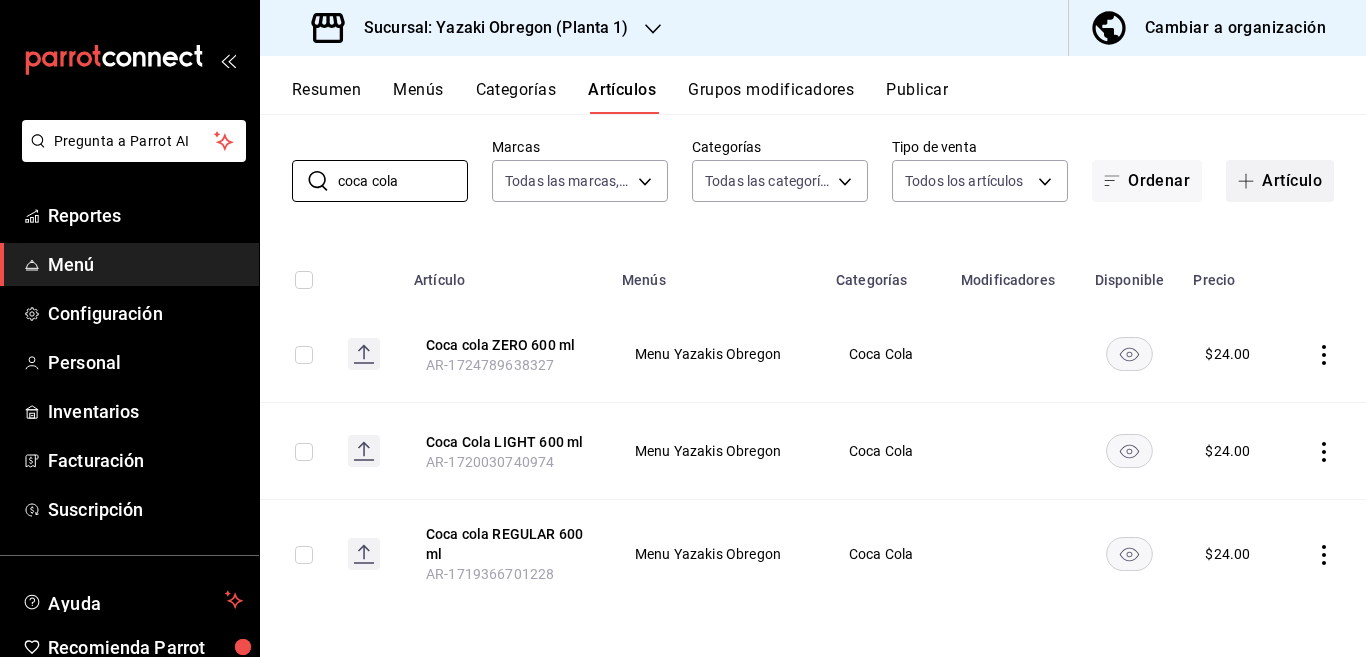 click on "Artículo" at bounding box center [1280, 181] 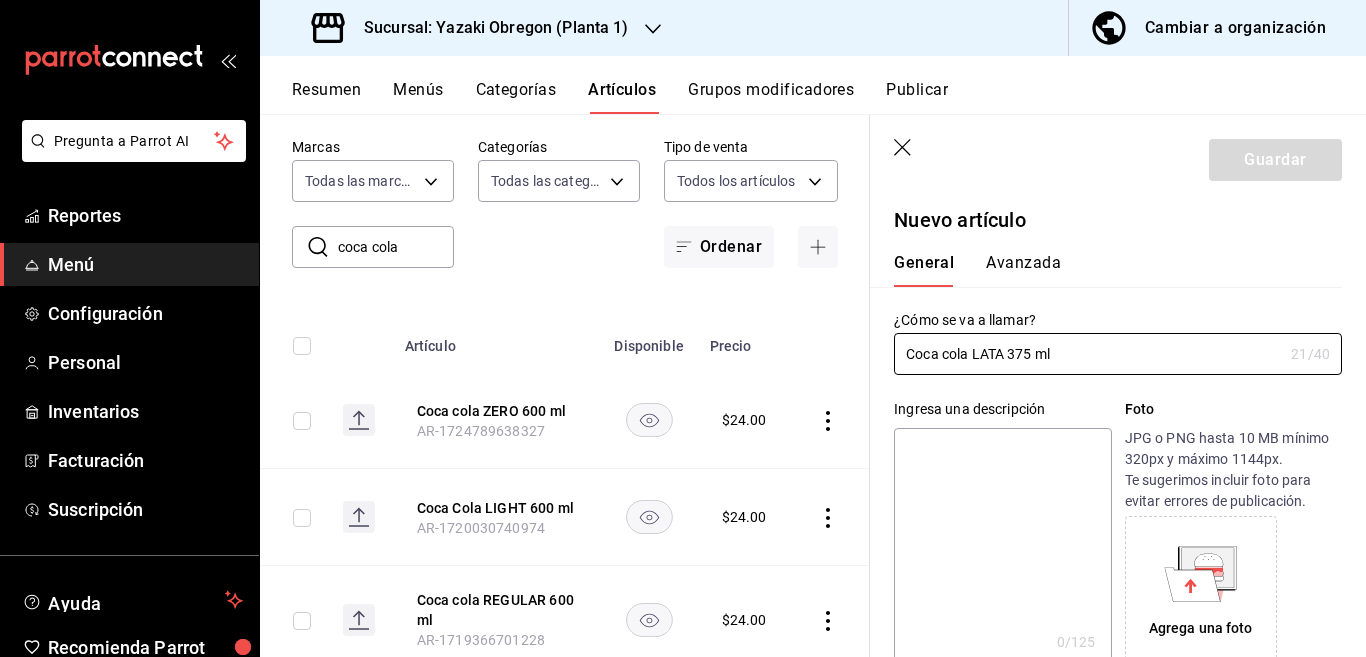 type on "Coca cola LATA 375 ml" 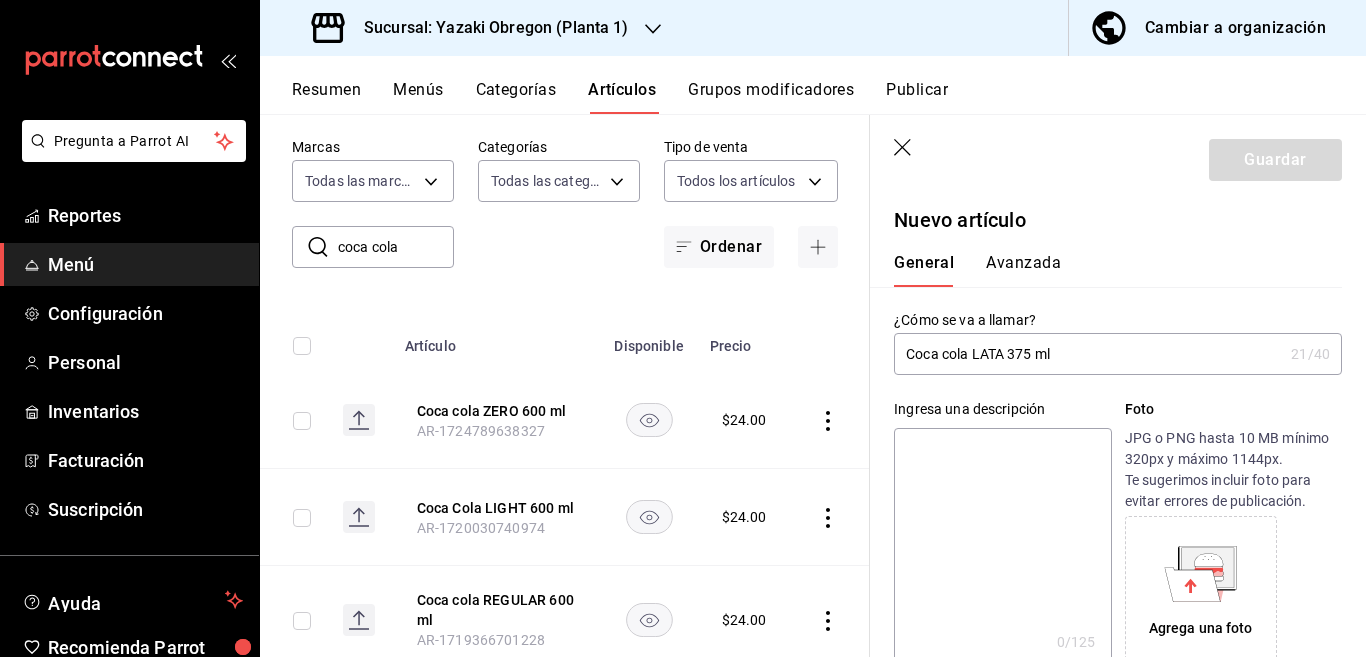 paste on "Coca cola LATA 375 ml" 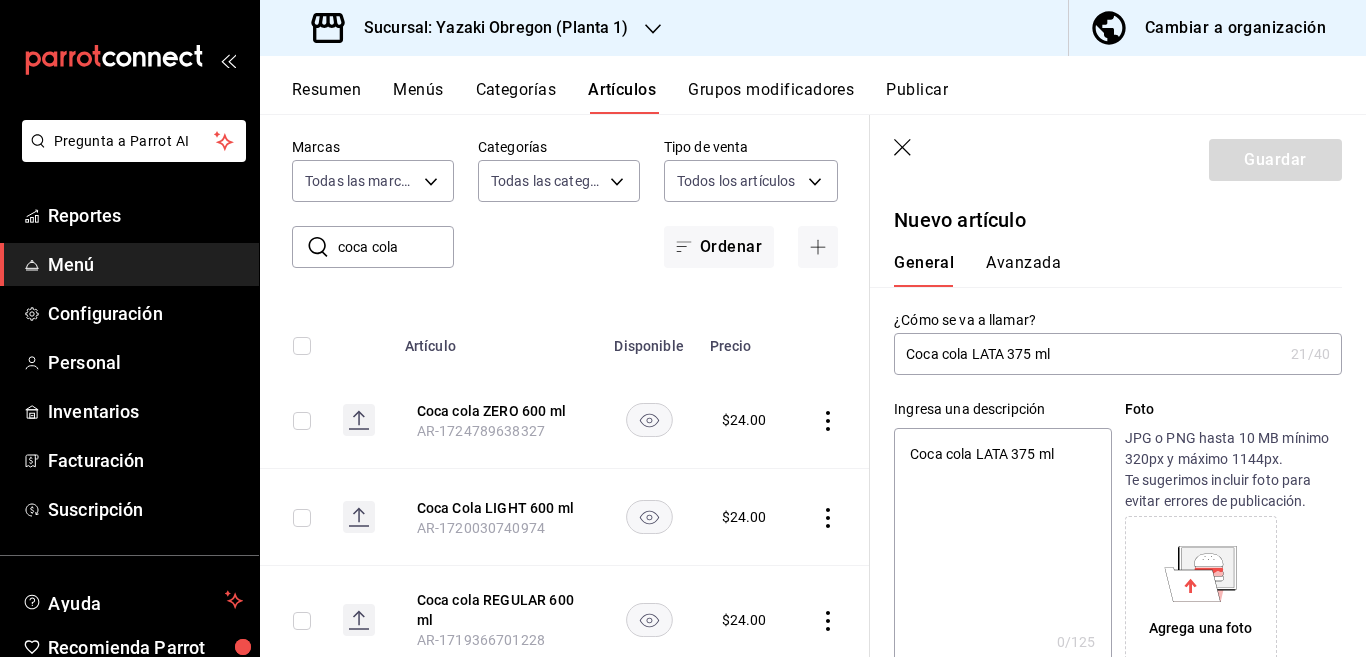 type on "x" 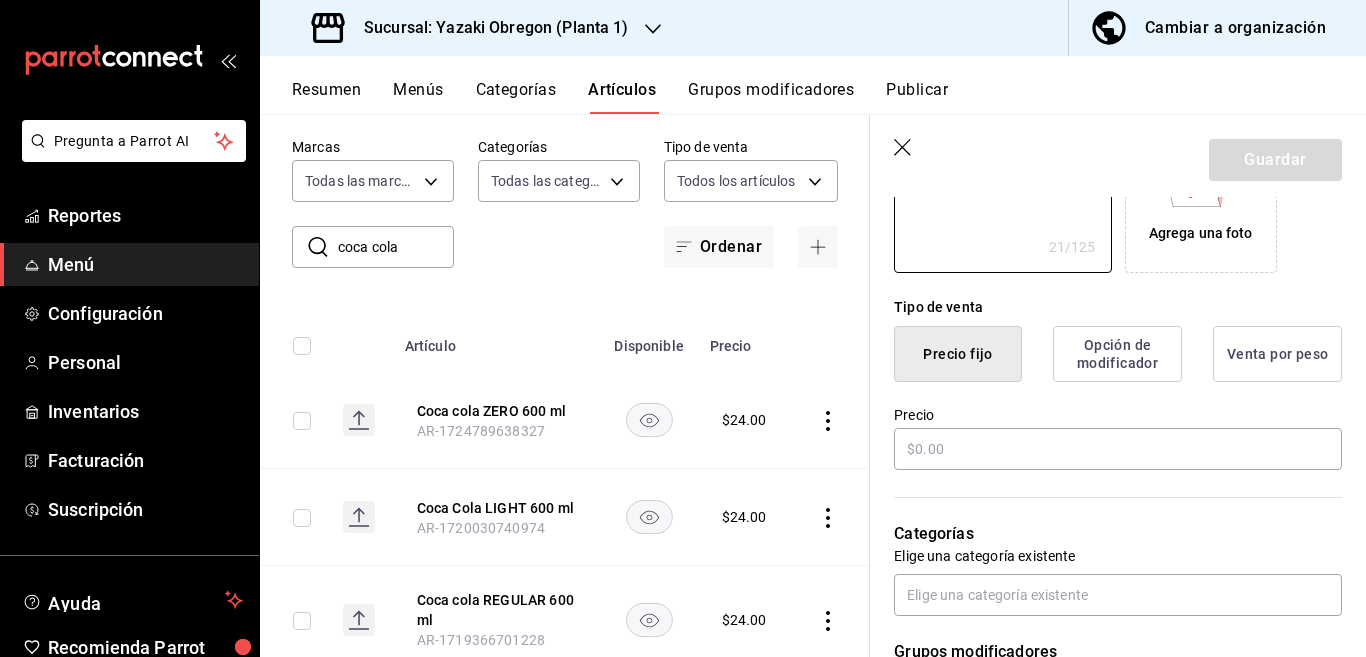scroll, scrollTop: 406, scrollLeft: 0, axis: vertical 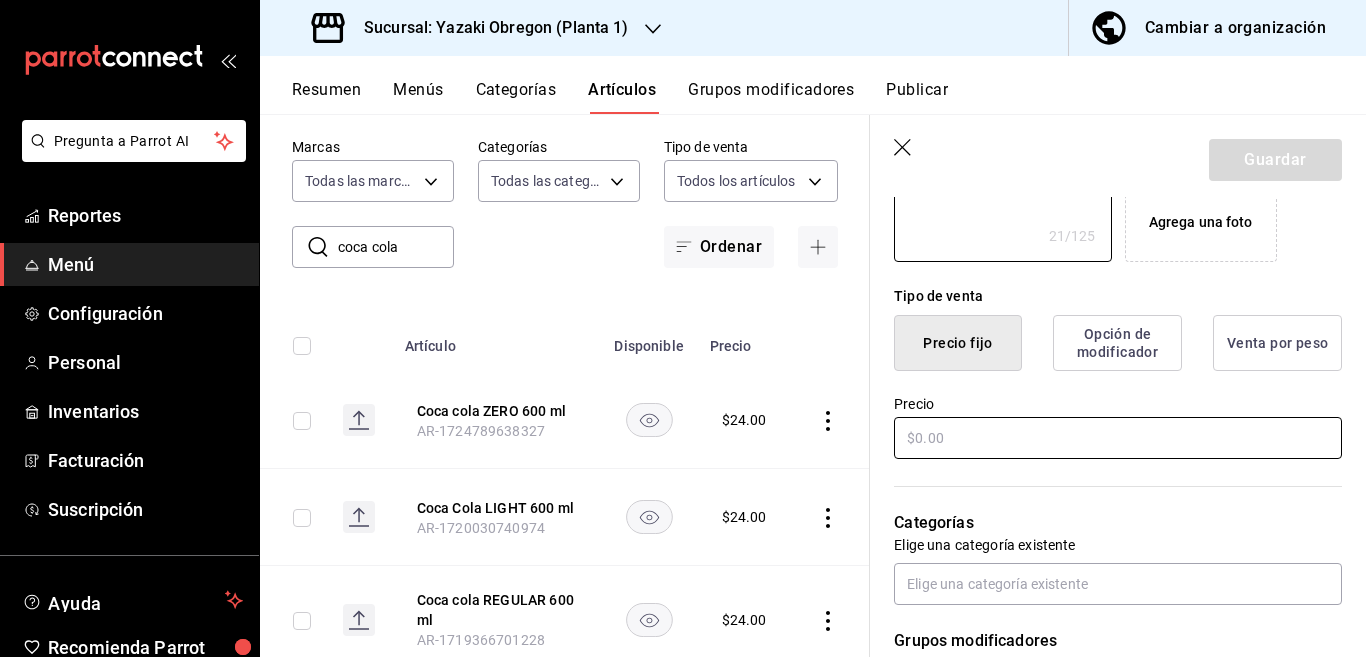 type on "Coca cola LATA 375 ml" 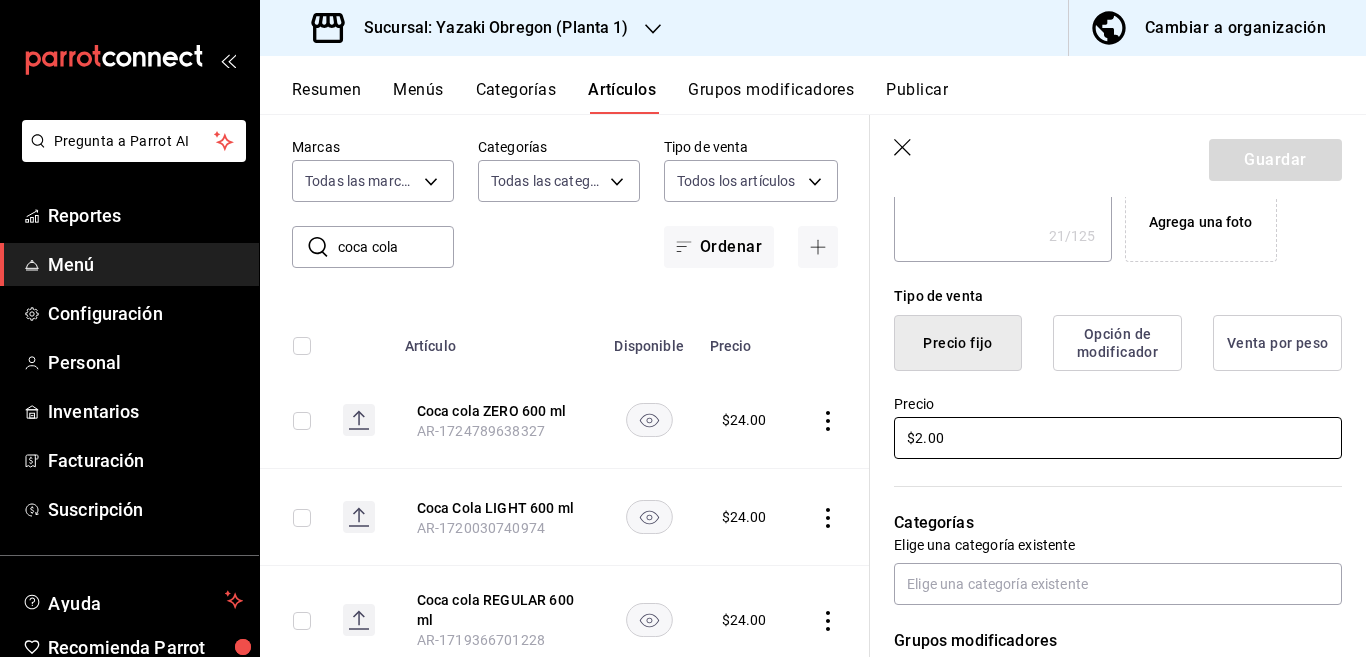 type on "$22.00" 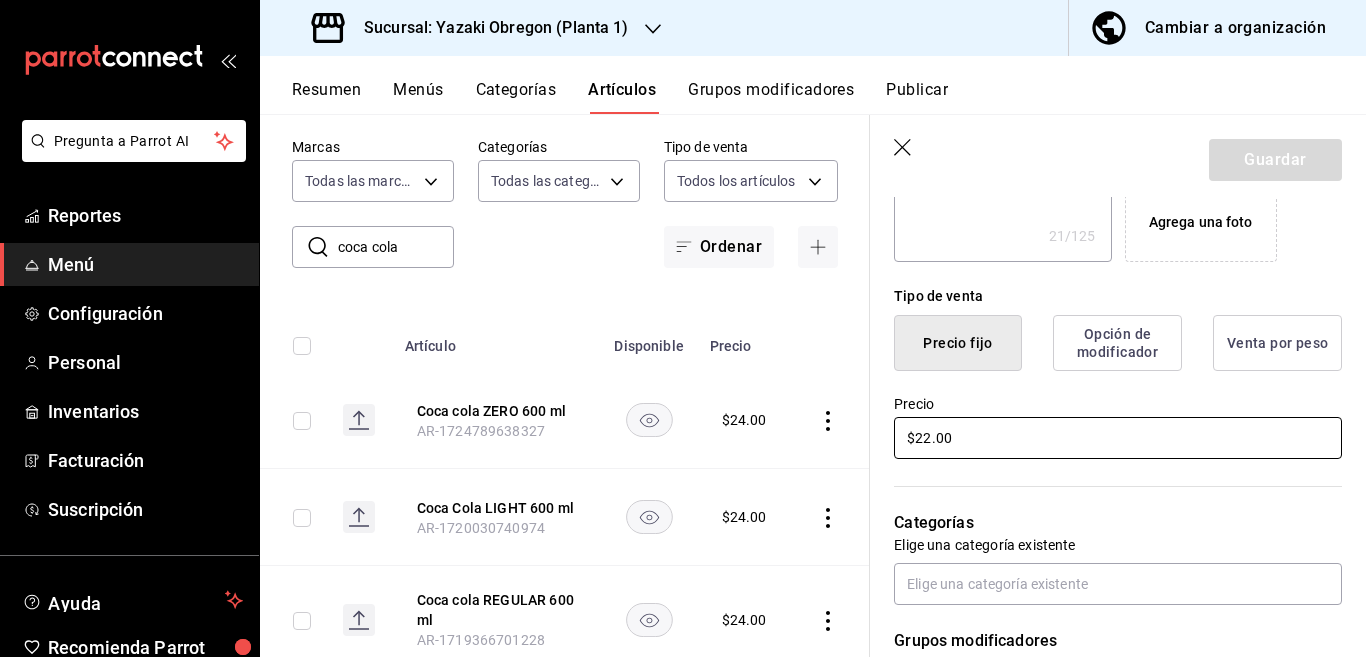 type on "x" 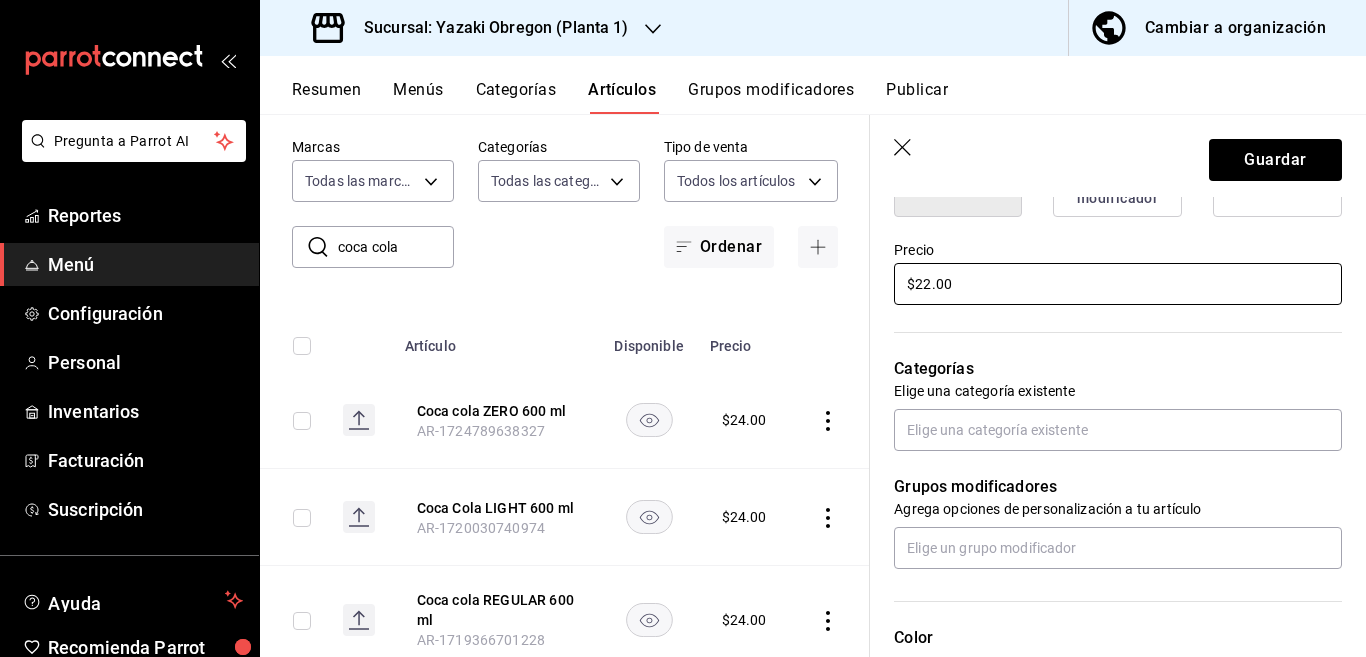 scroll, scrollTop: 569, scrollLeft: 0, axis: vertical 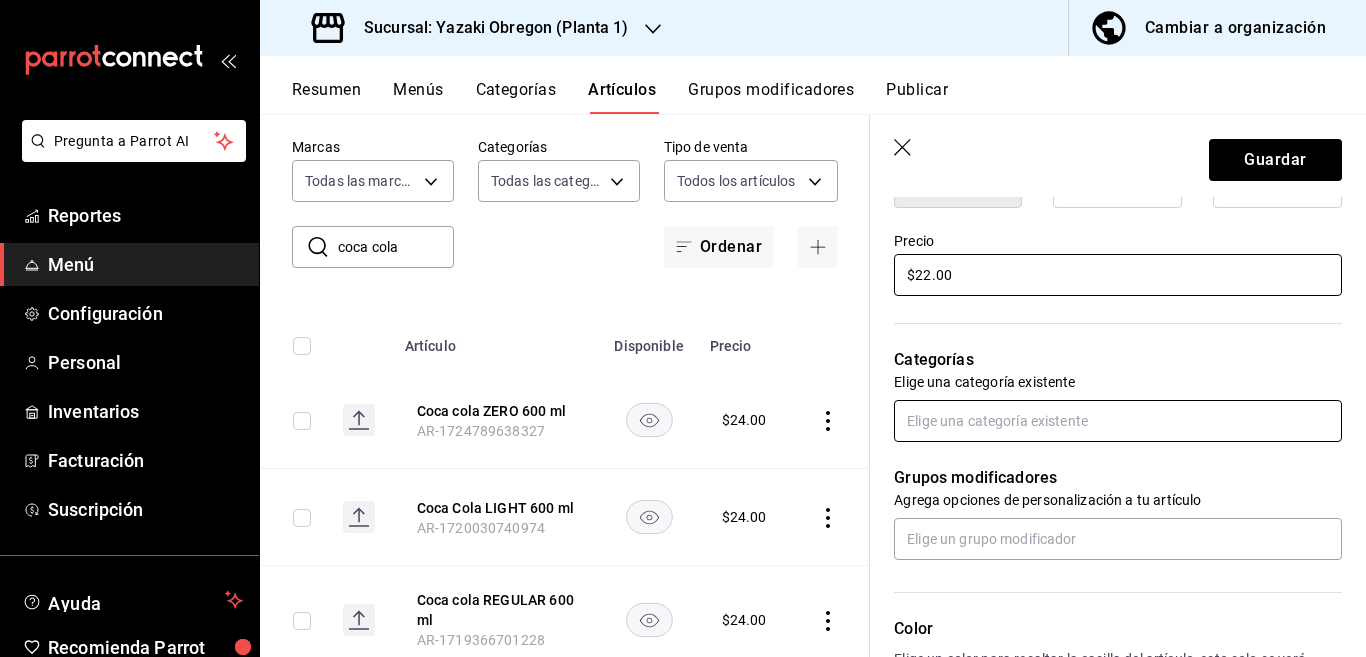 type on "$22.00" 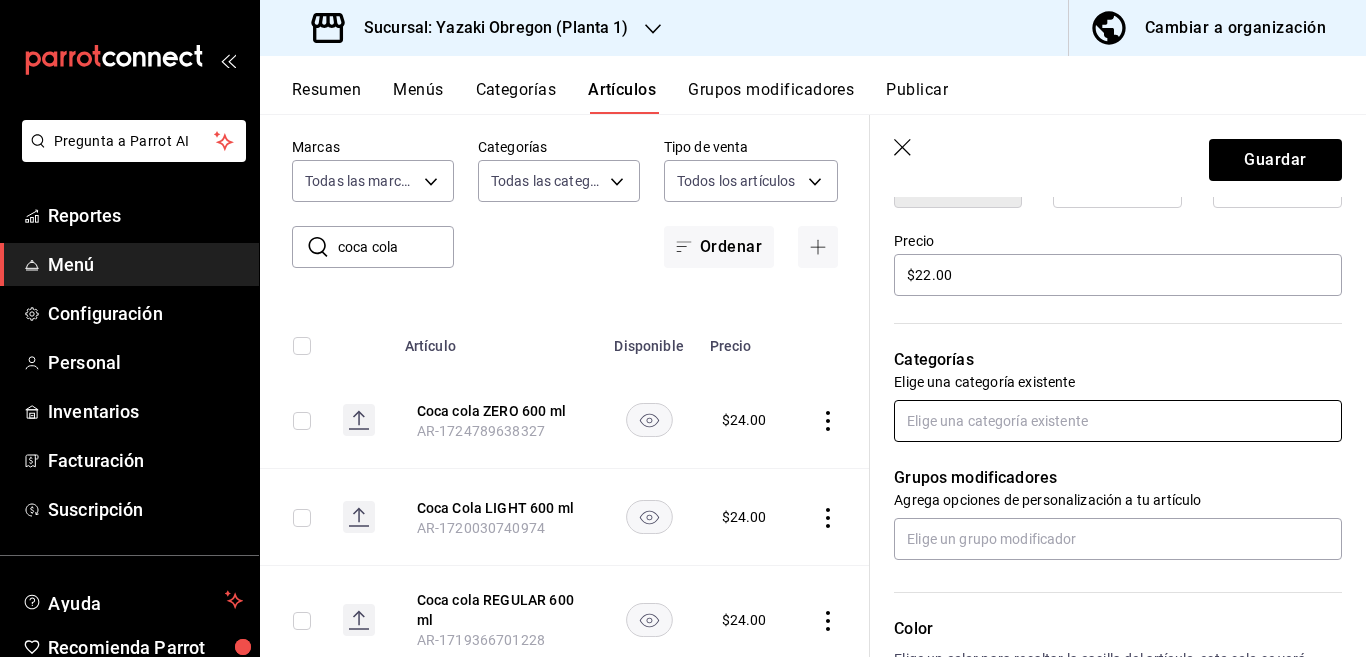click at bounding box center [1118, 421] 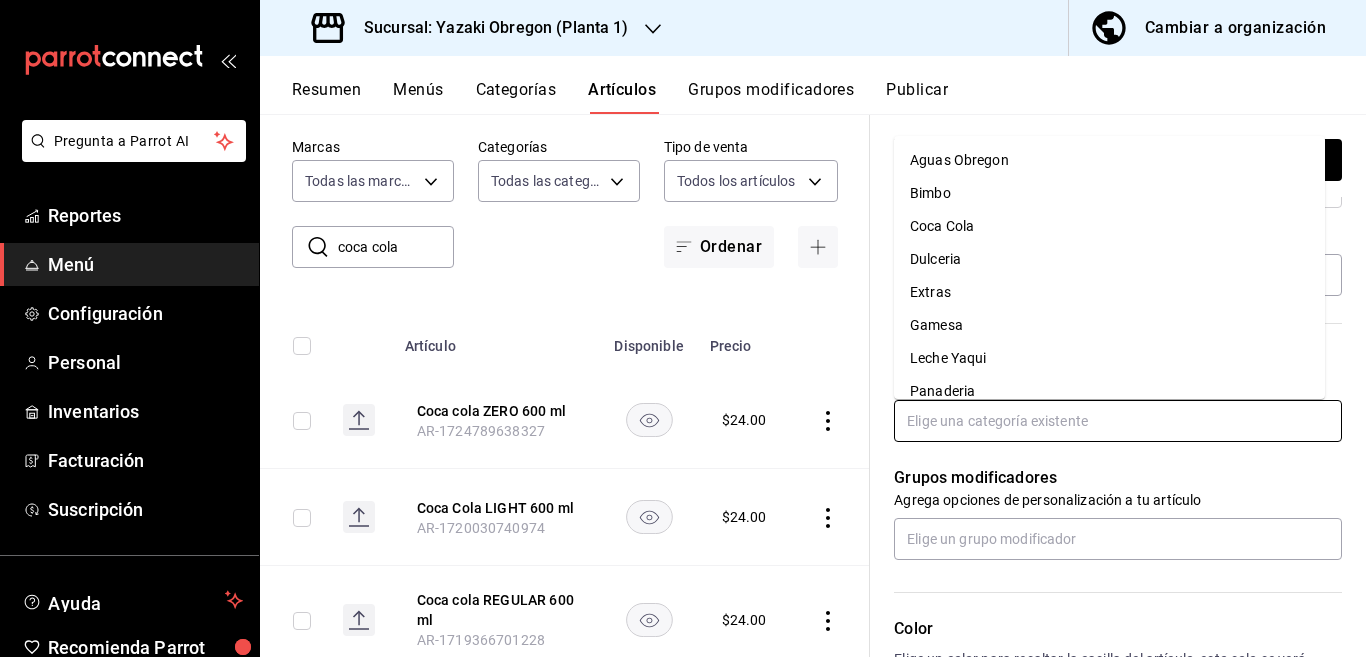 click on "Coca Cola" at bounding box center [1109, 226] 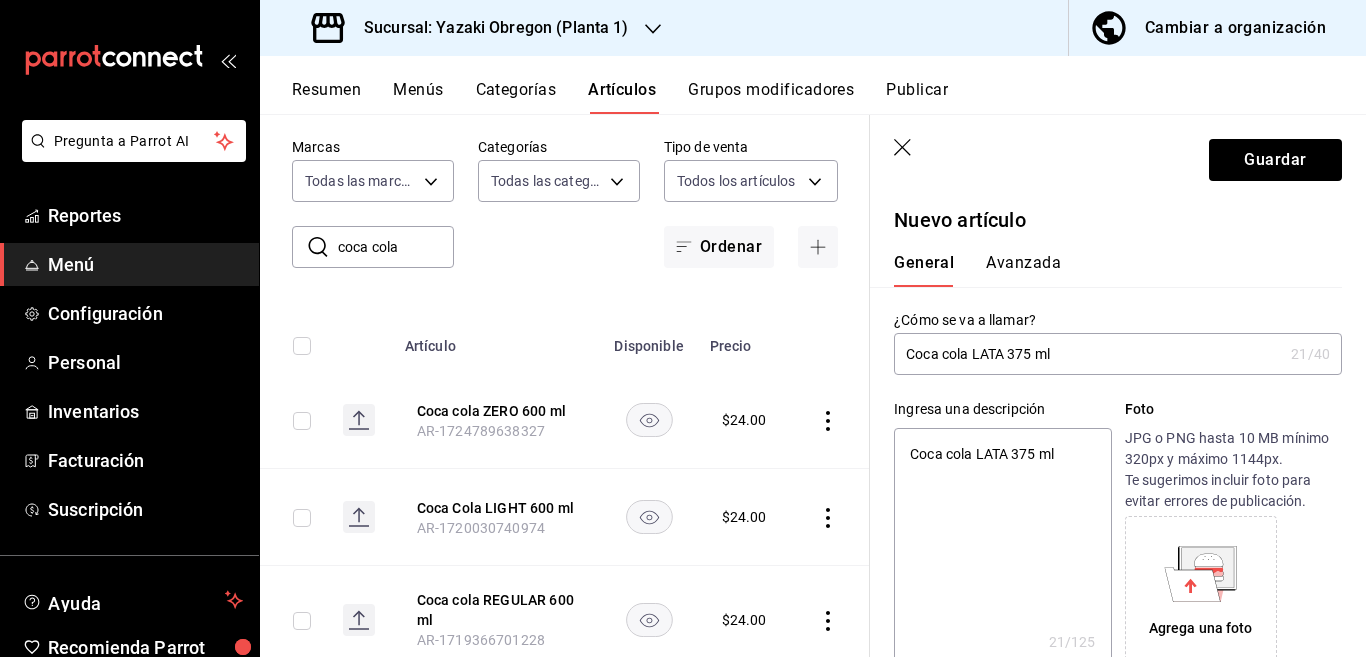scroll, scrollTop: 0, scrollLeft: 0, axis: both 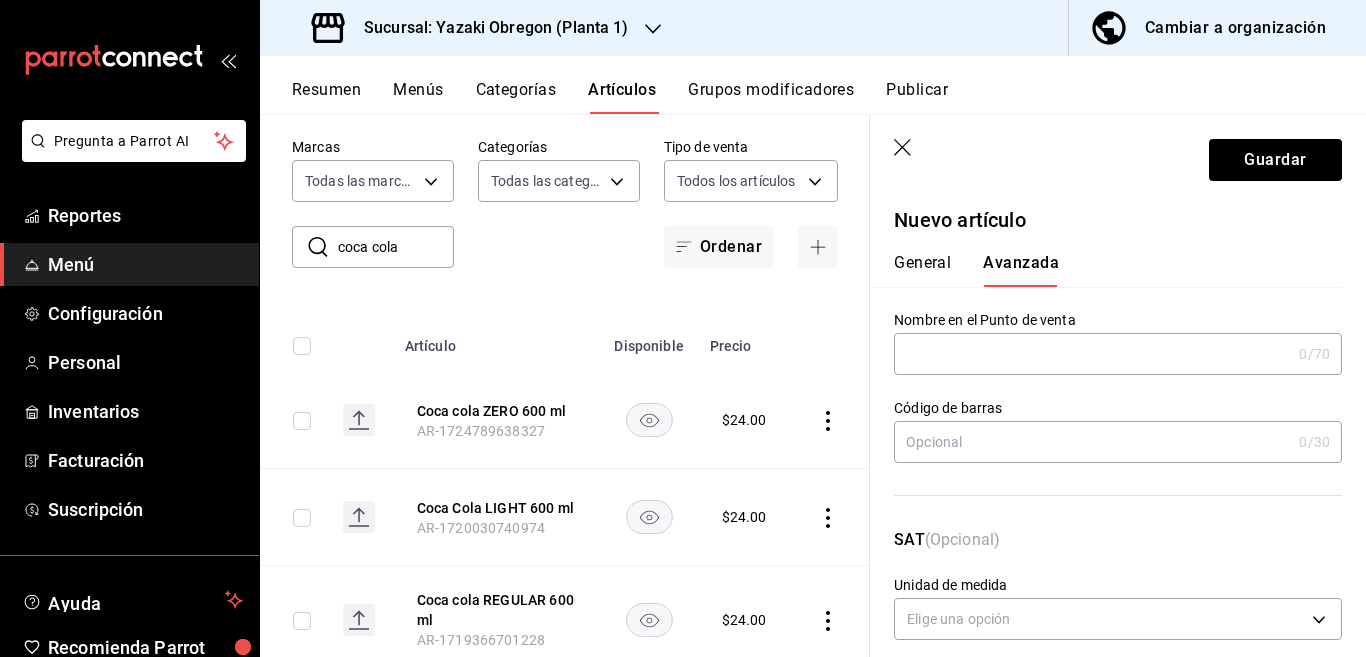click at bounding box center (1092, 442) 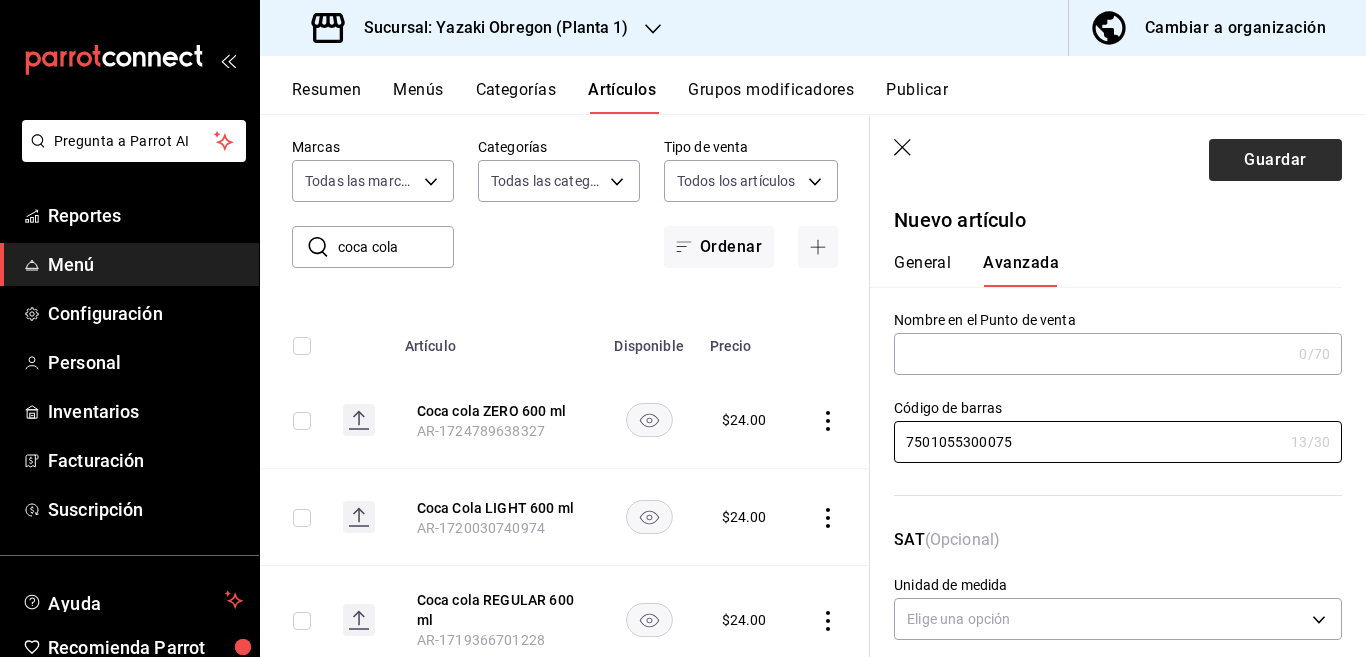 type on "7501055300075" 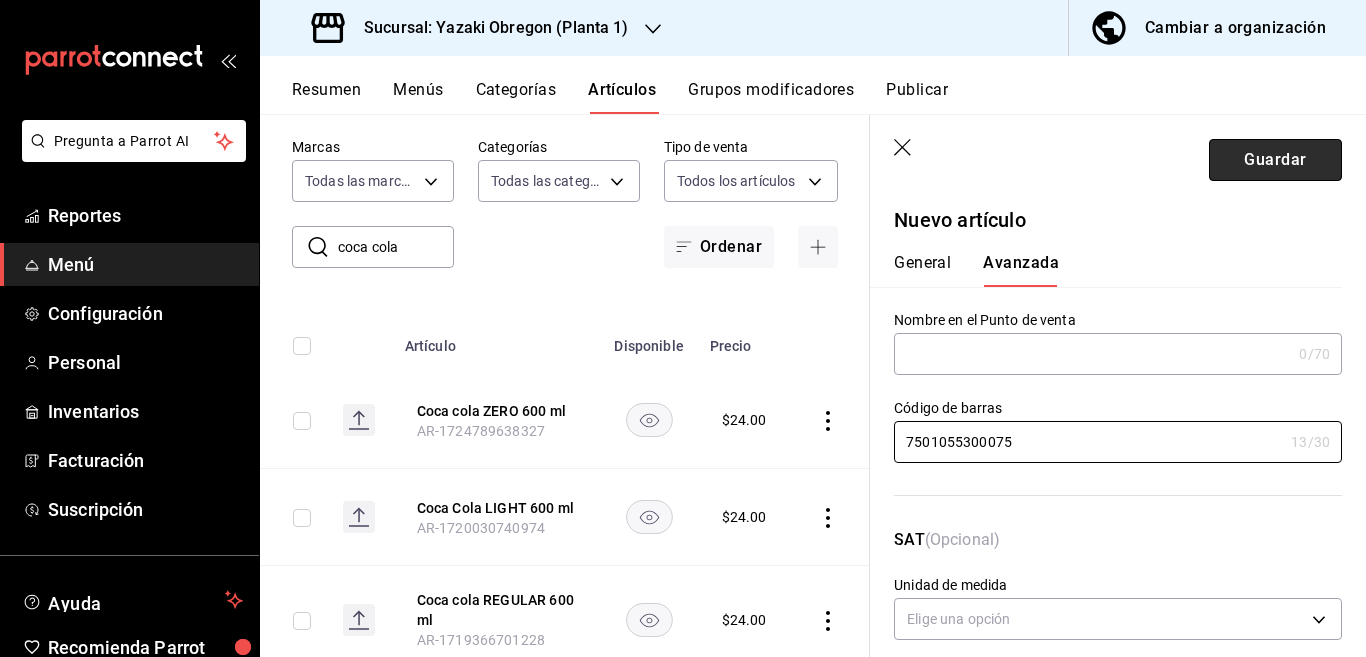 click on "Guardar" at bounding box center [1275, 160] 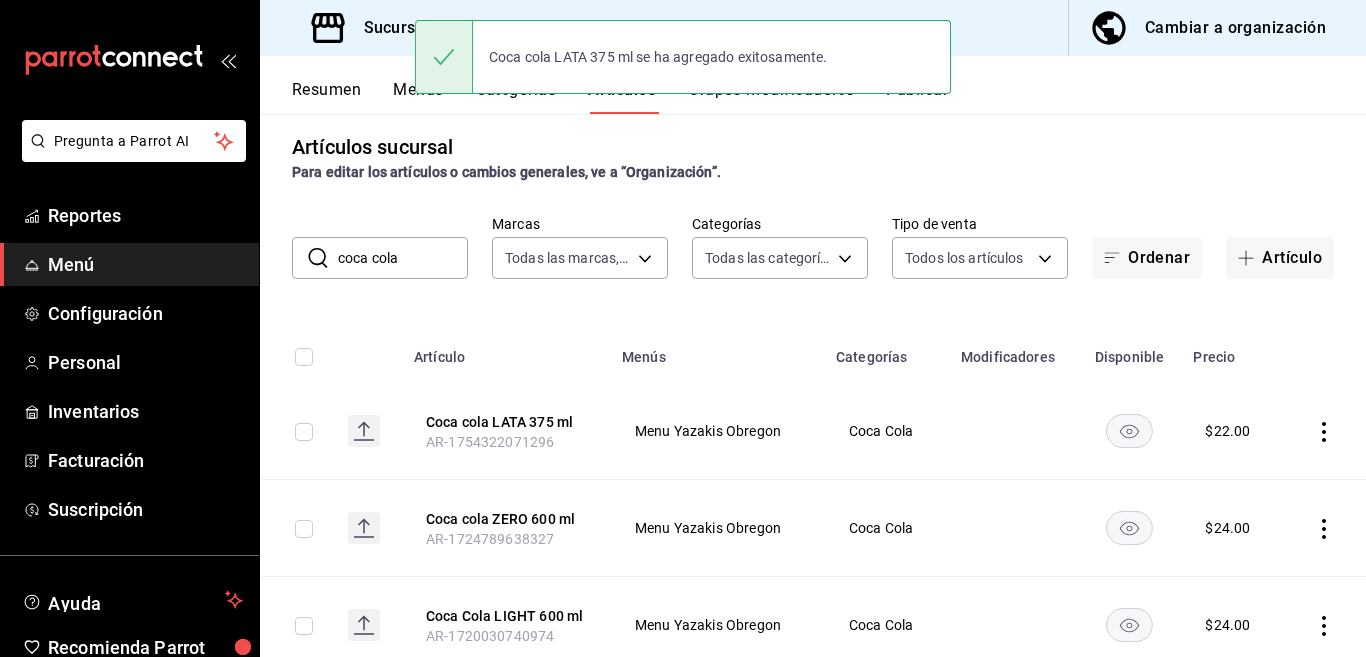 scroll, scrollTop: 0, scrollLeft: 0, axis: both 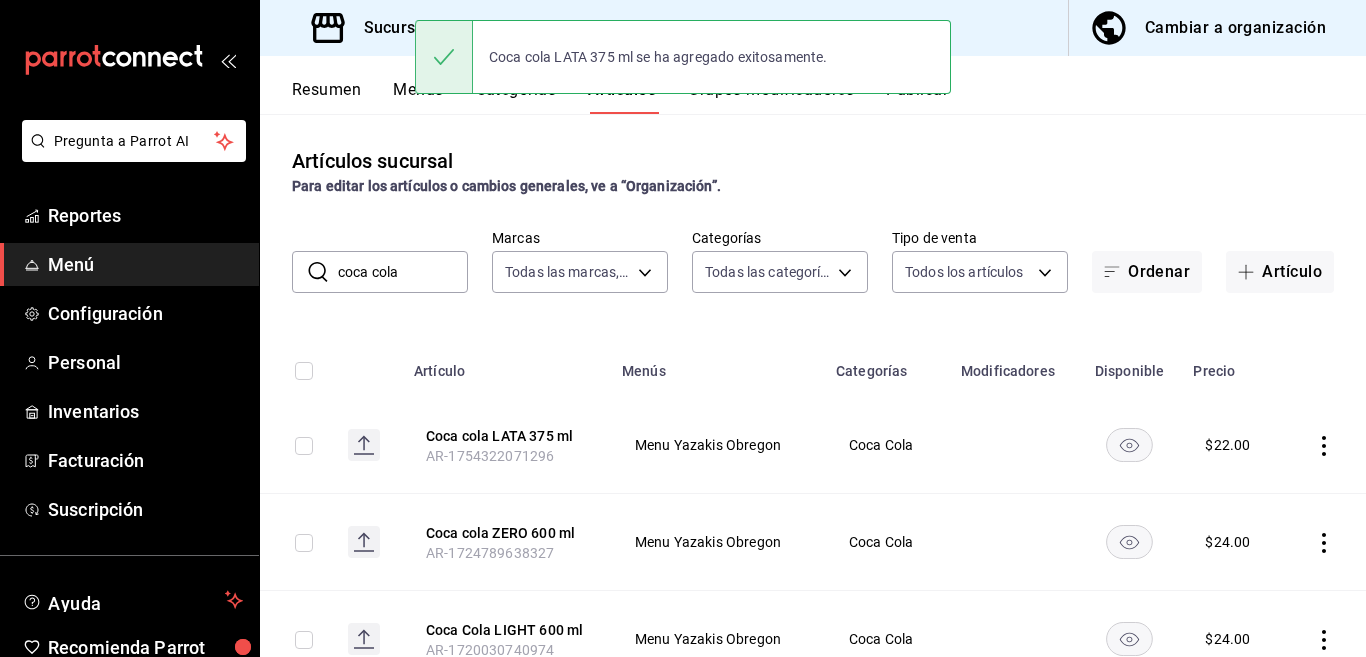 click on "coca cola" at bounding box center (403, 272) 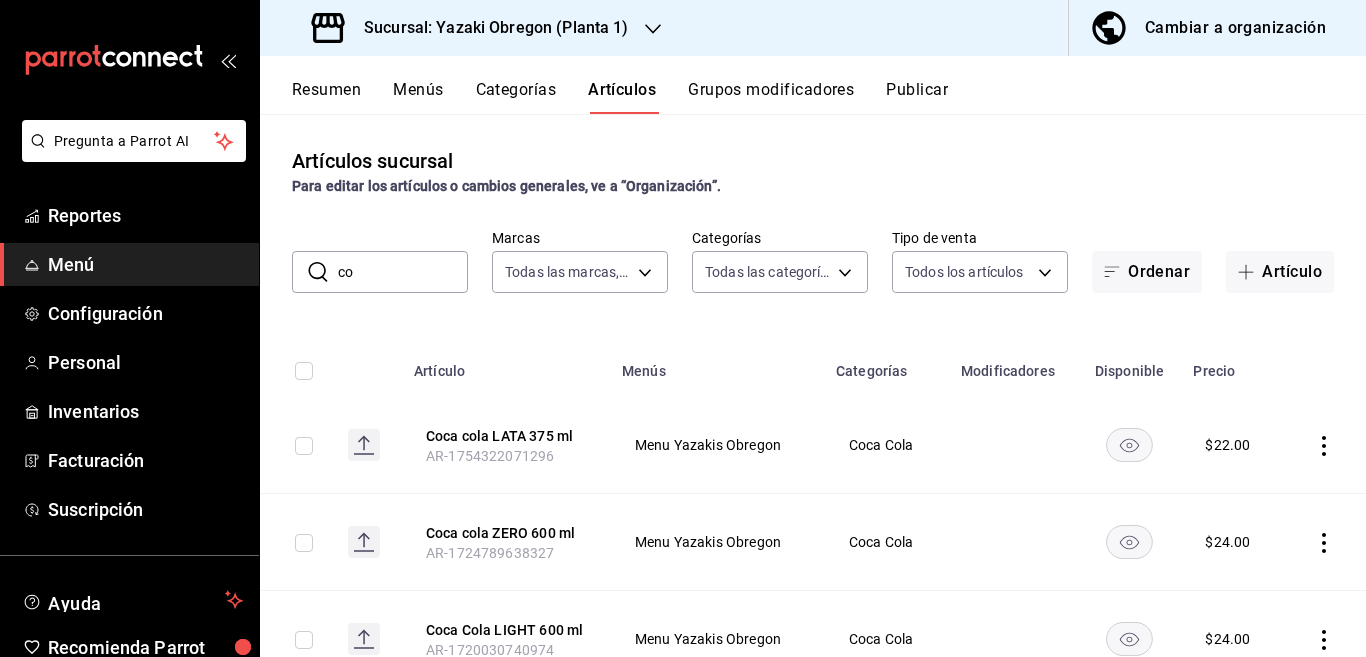 type on "c" 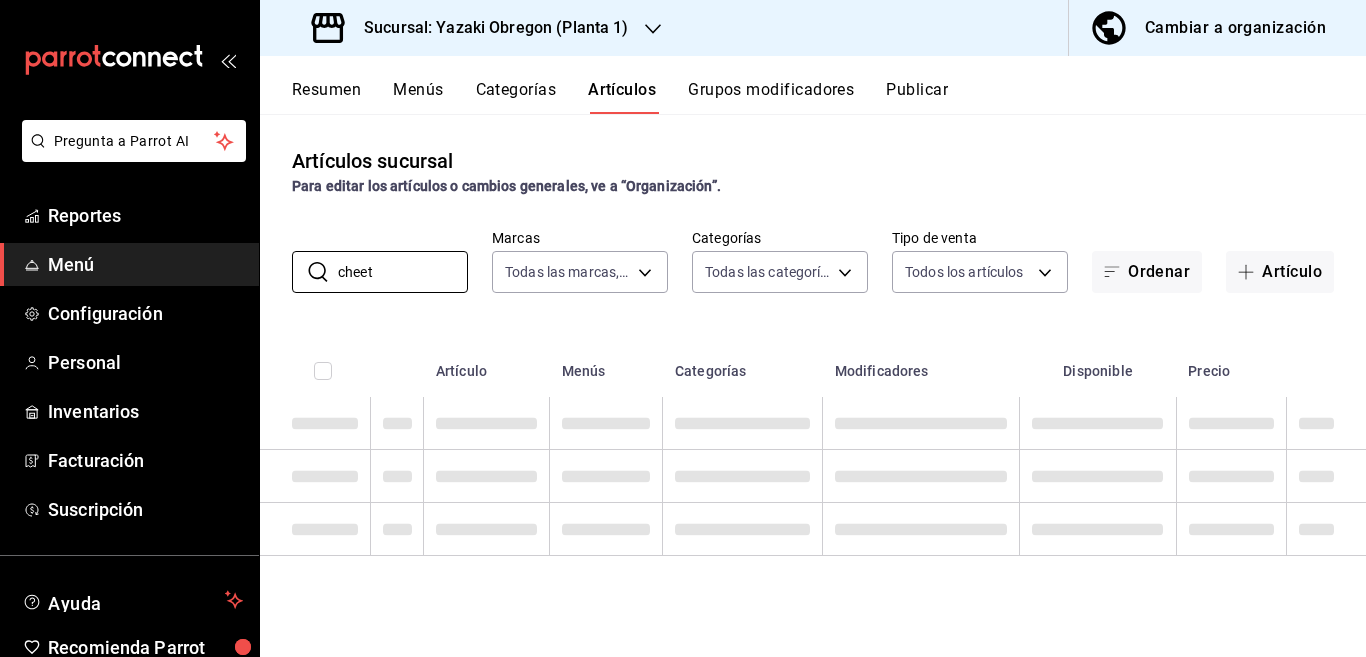 type on "cheetos" 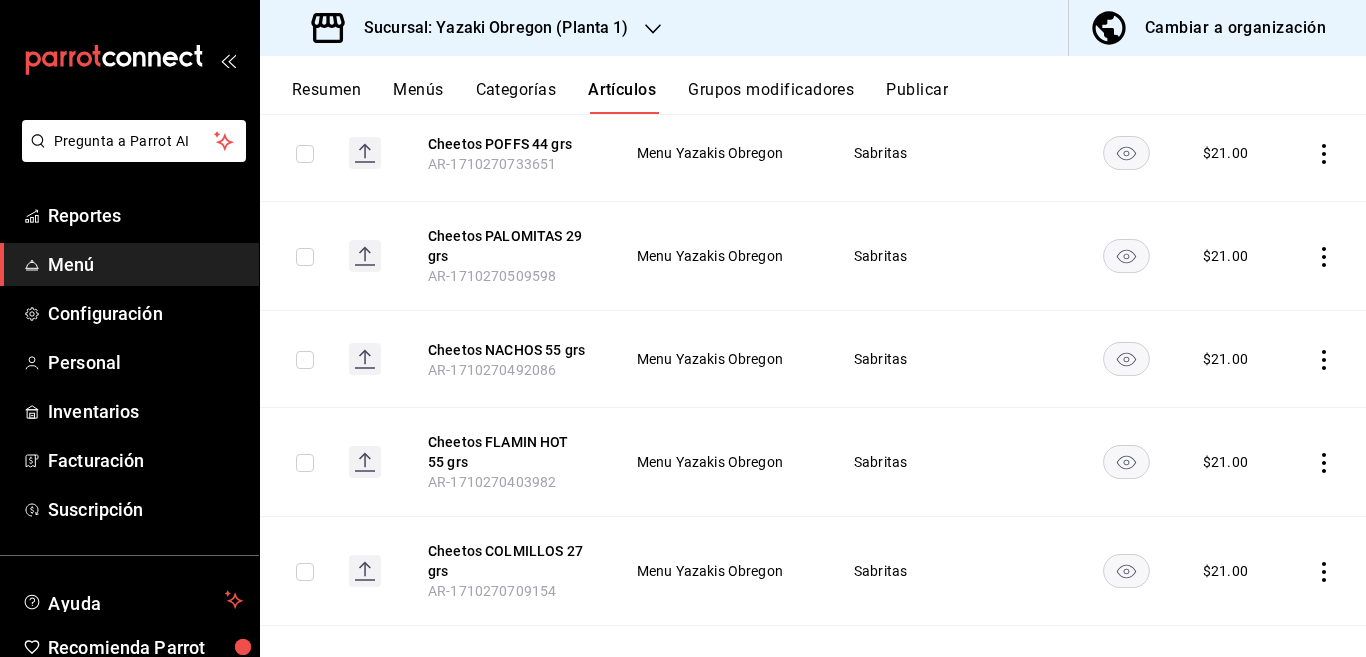 scroll, scrollTop: 406, scrollLeft: 0, axis: vertical 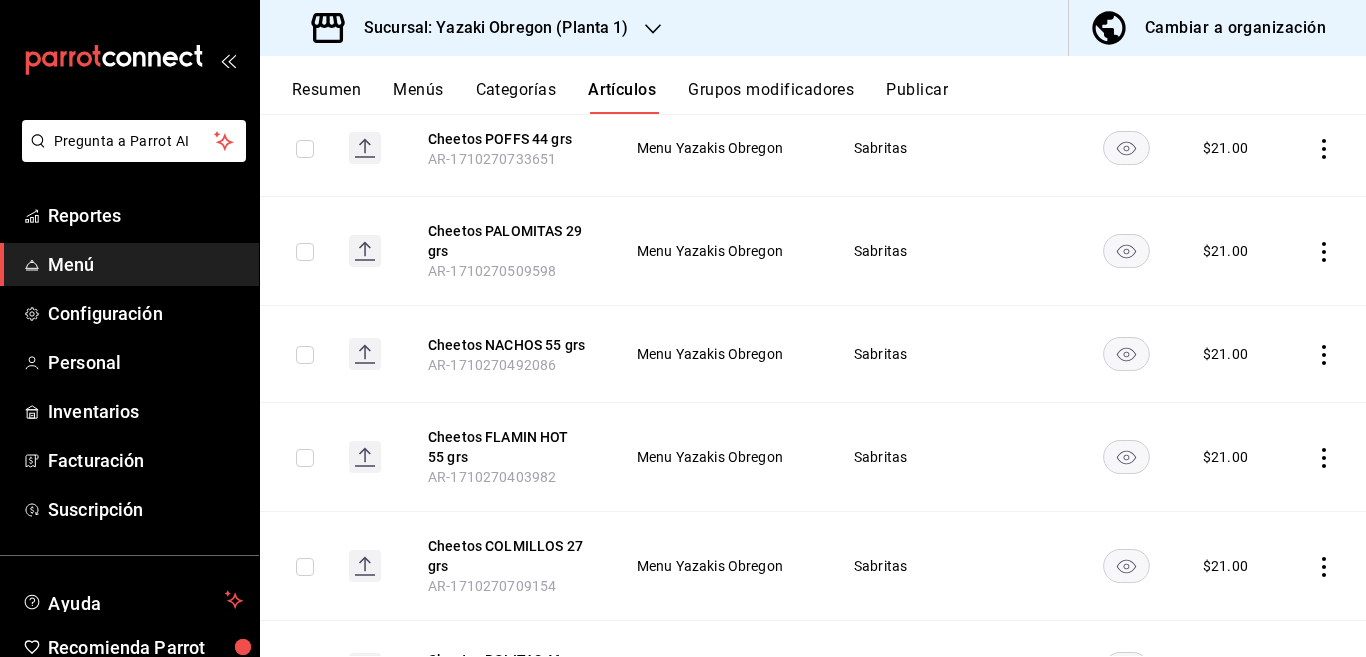 click 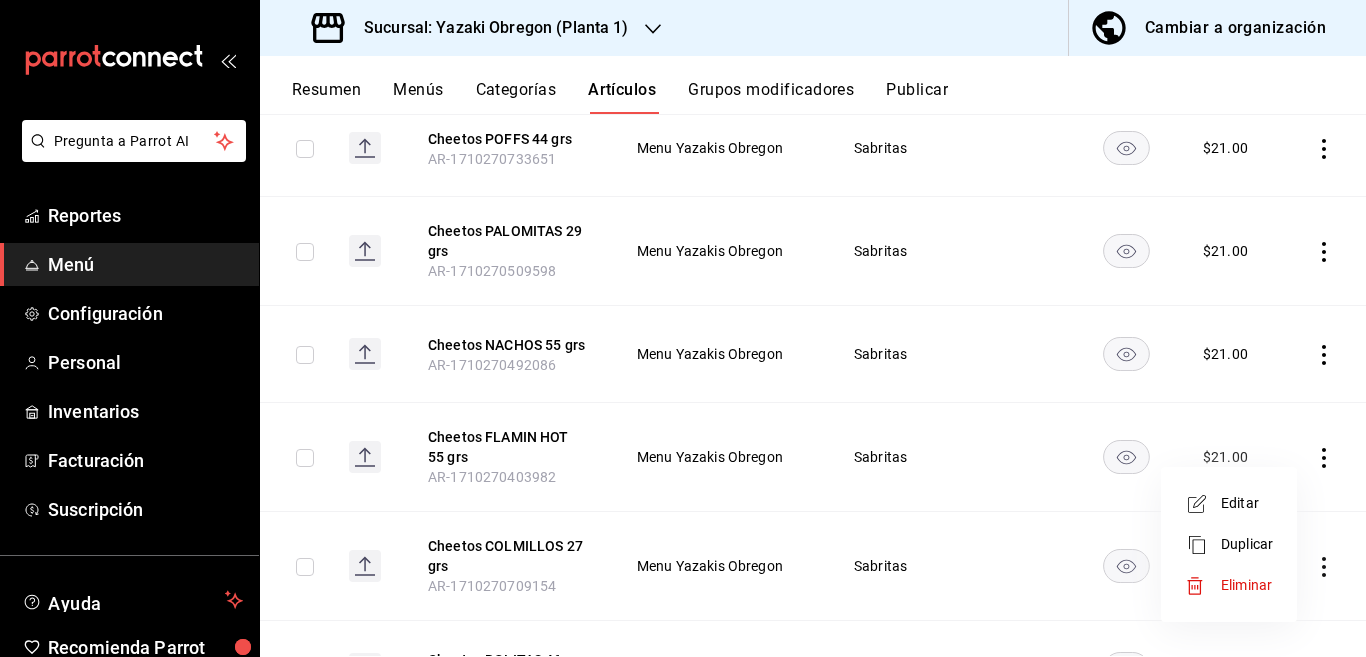 click on "Editar" at bounding box center (1247, 503) 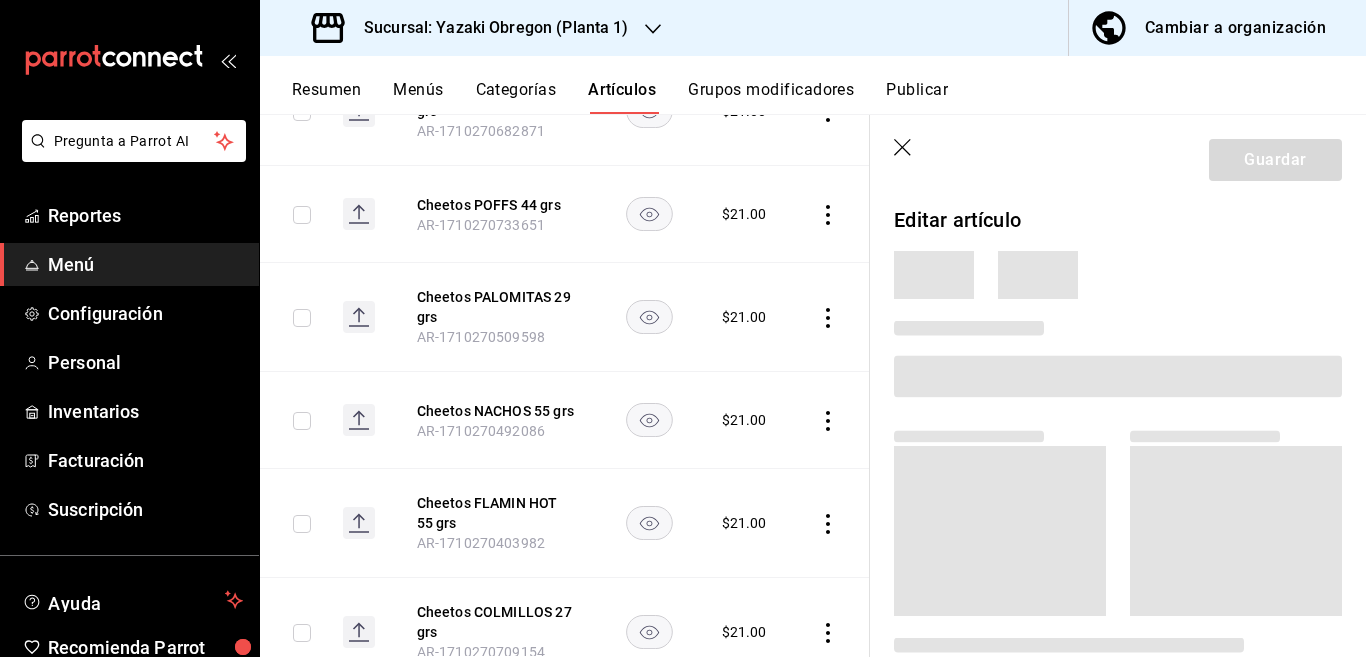 scroll, scrollTop: 407, scrollLeft: 0, axis: vertical 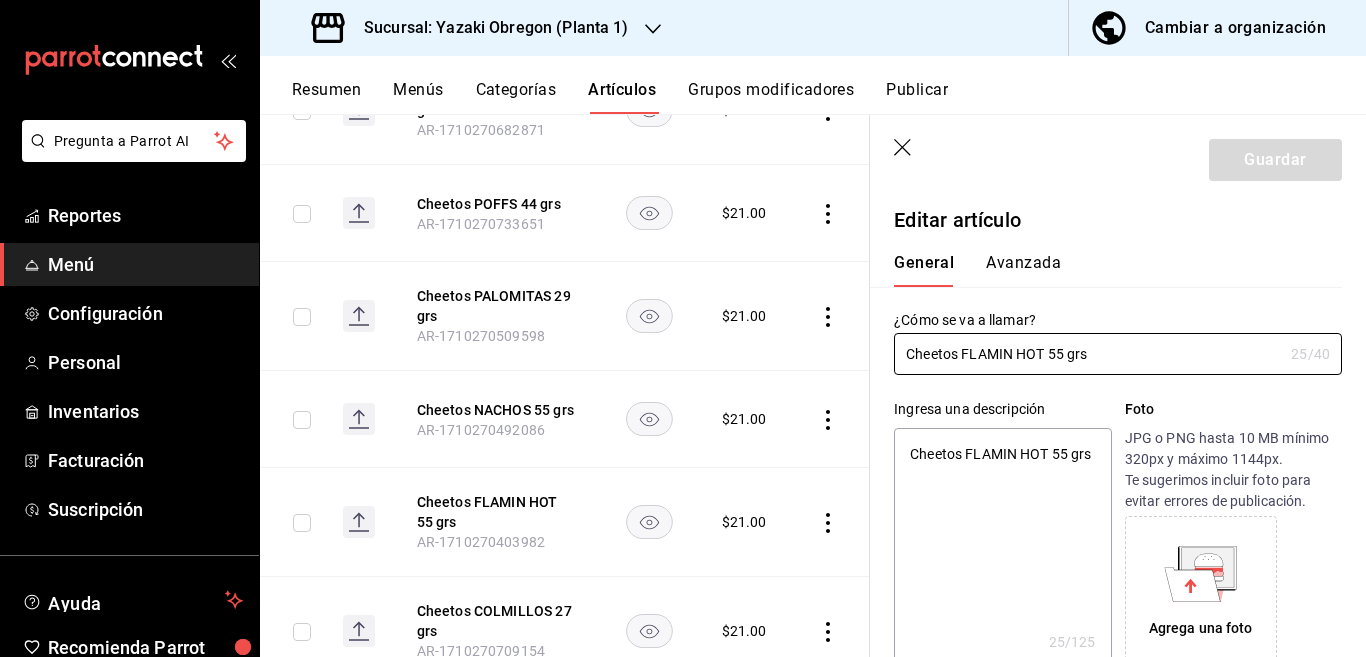 type on "x" 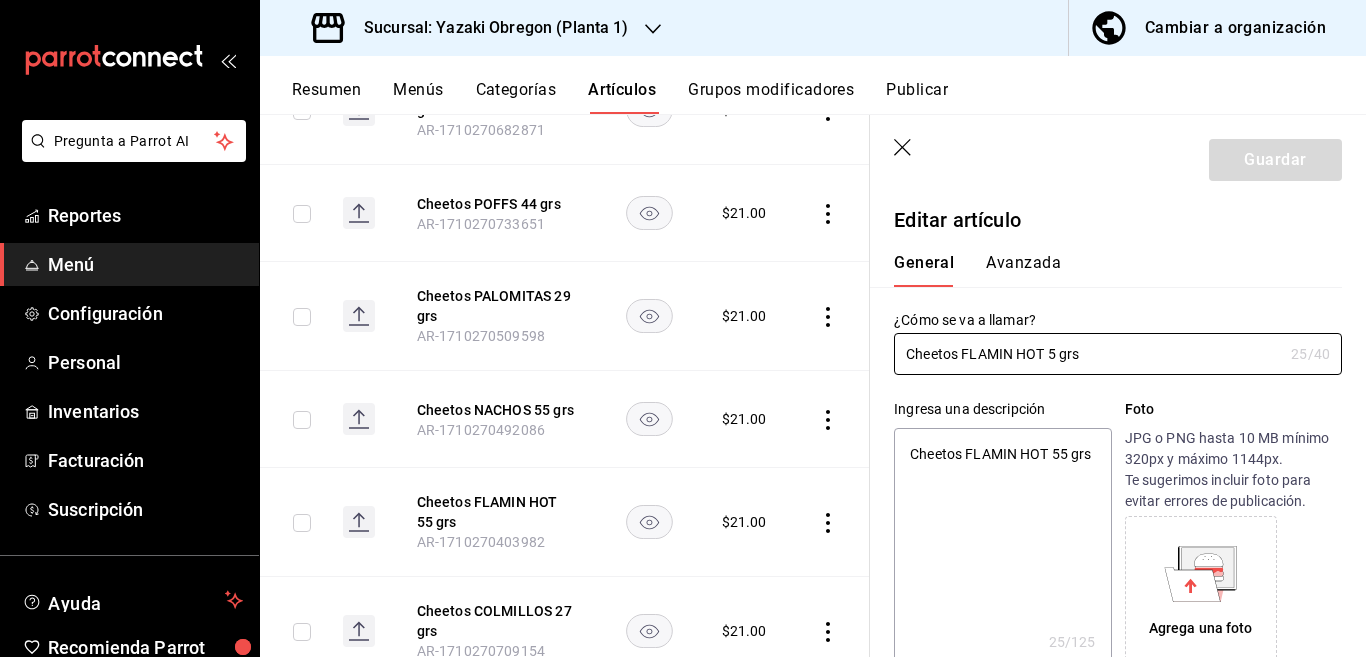 type on "Cheetos FLAMIN HOT 58 grs" 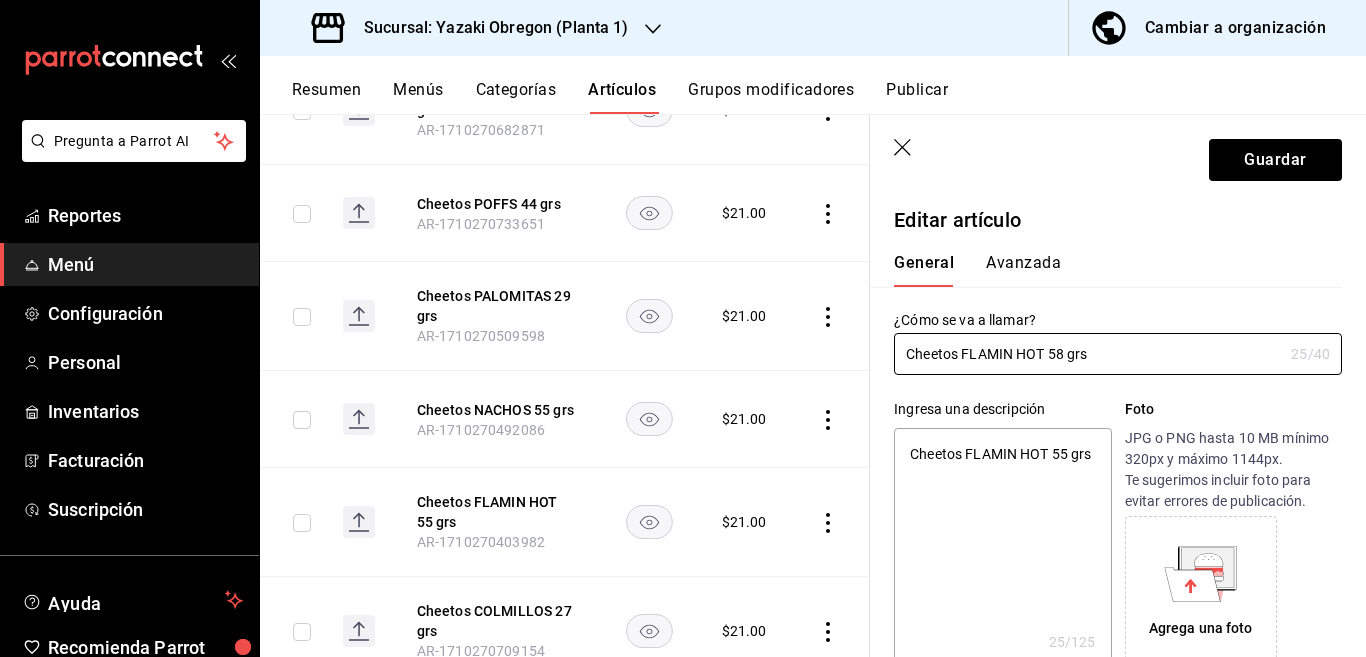 type on "x" 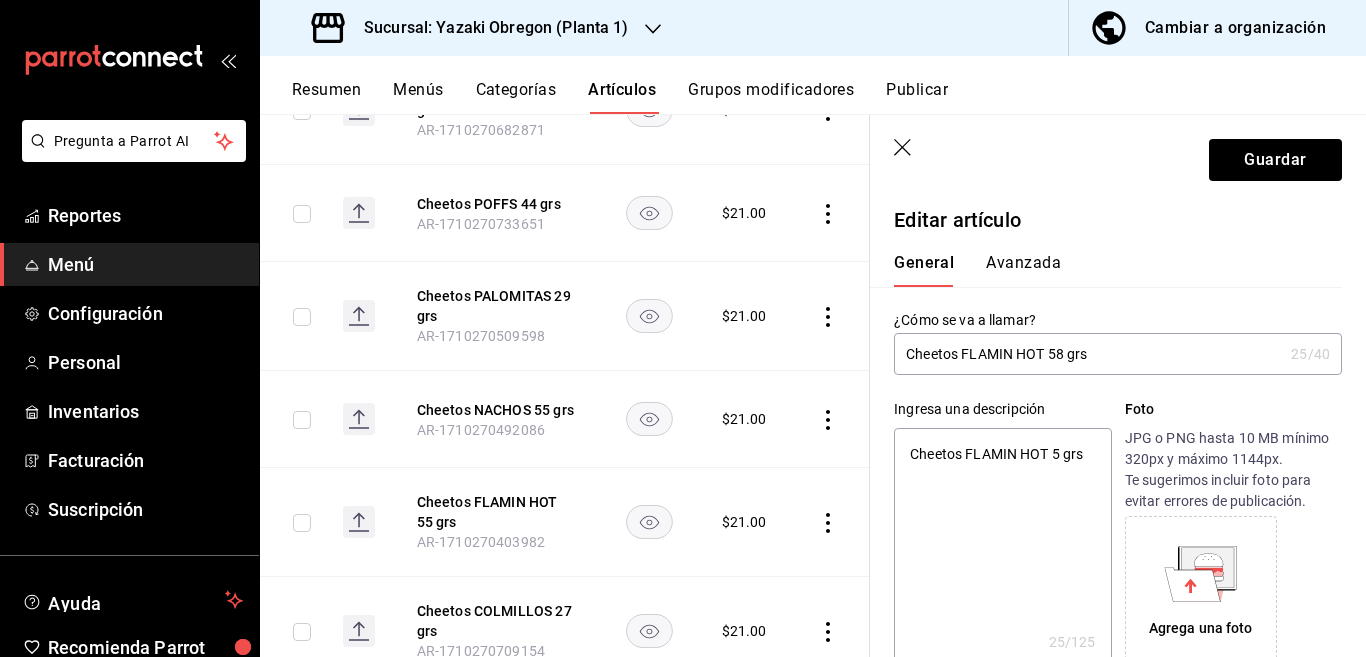 type on "Cheetos FLAMIN HOT 58 grs" 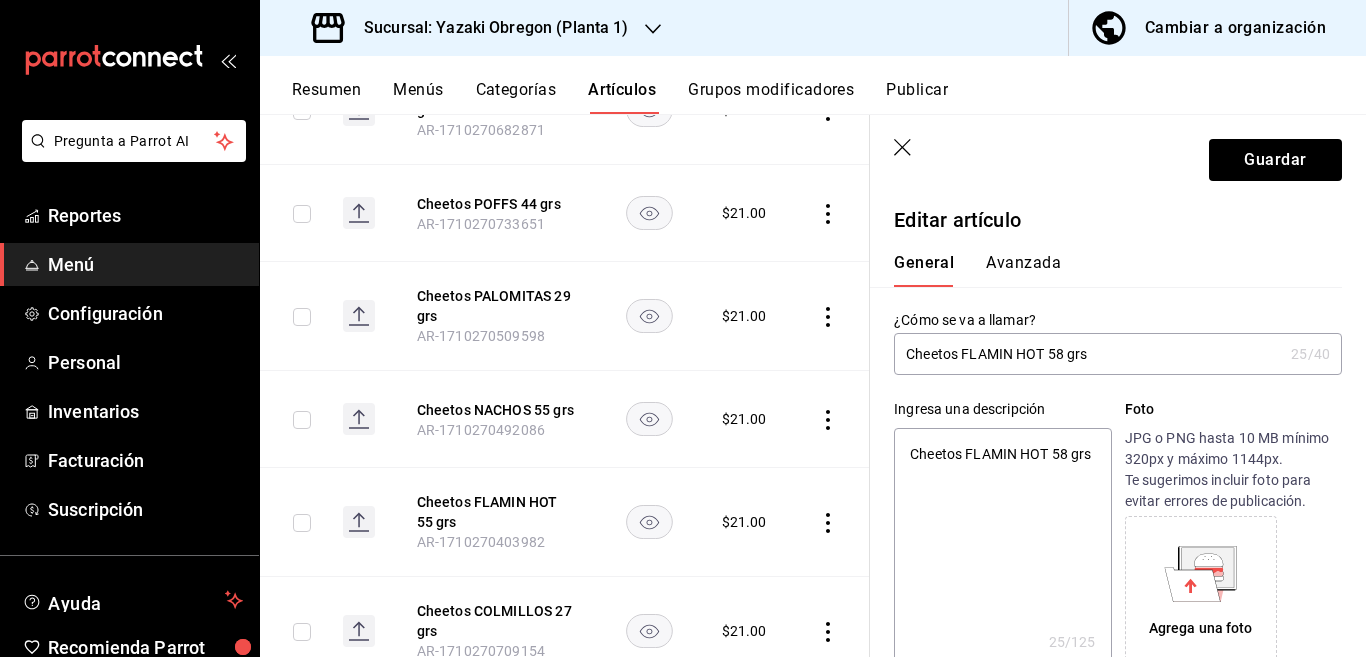 type on "x" 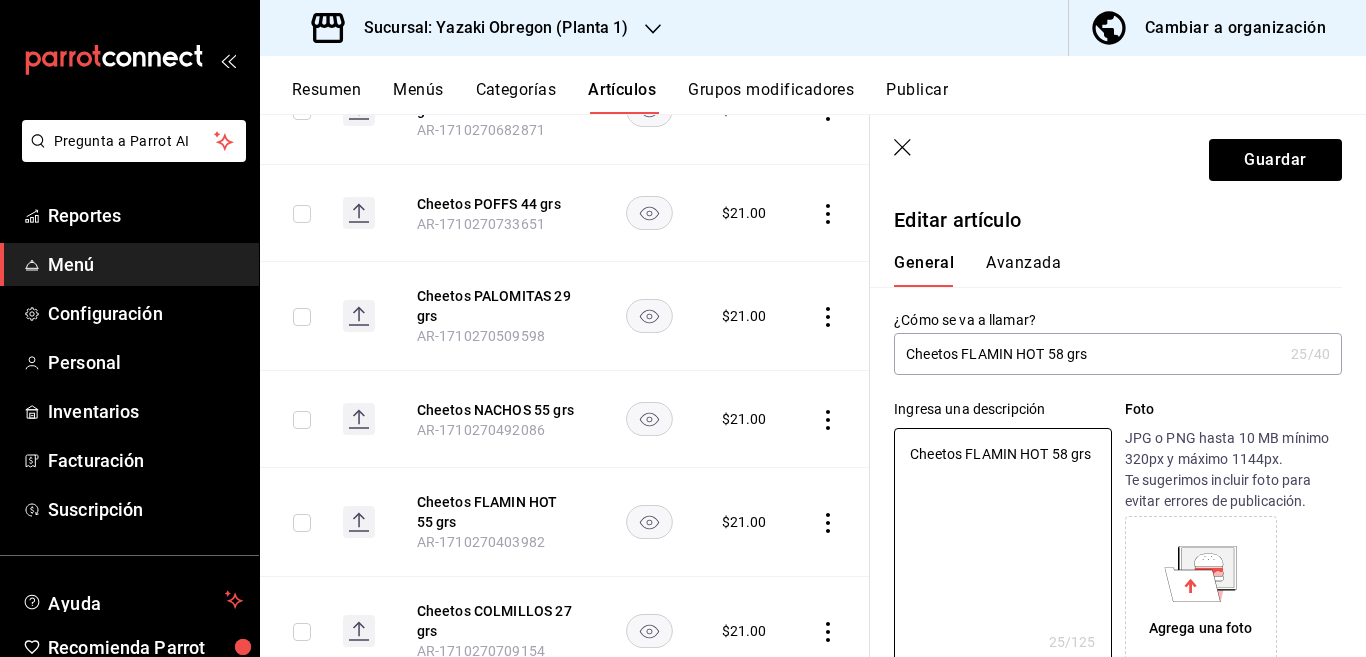 type on "Cheetos FLAMIN HOT 58 grs" 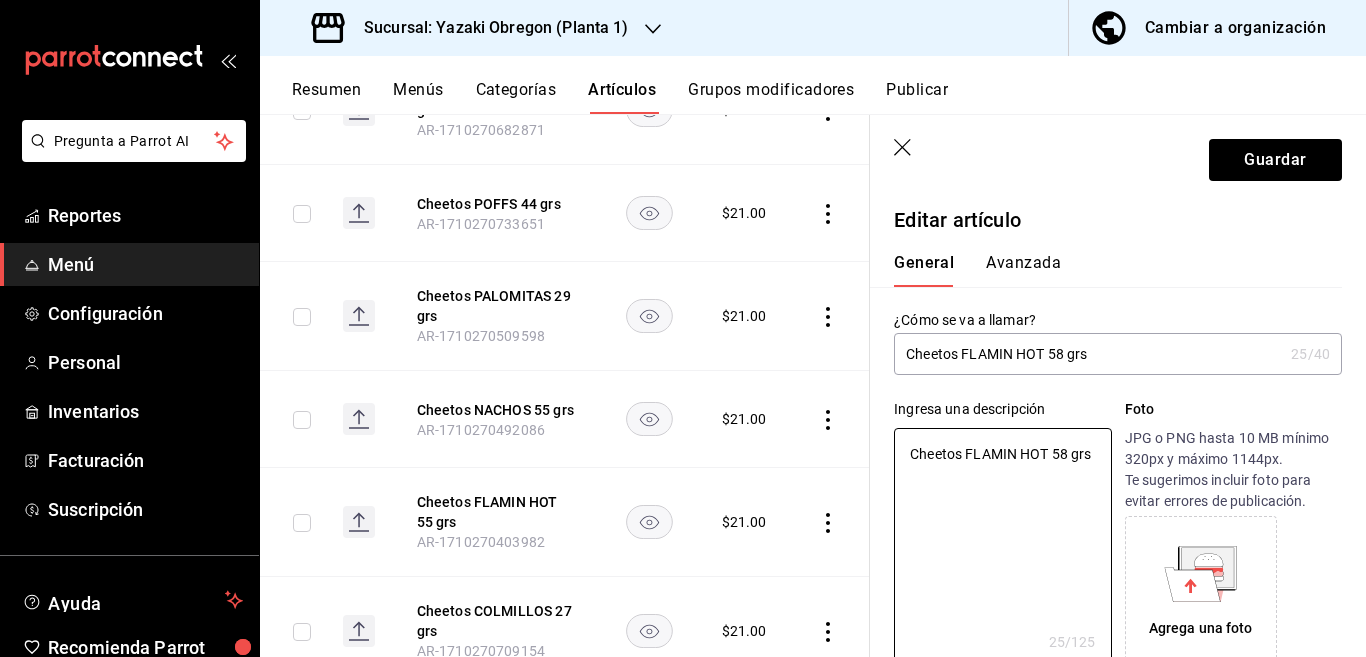 type on "x" 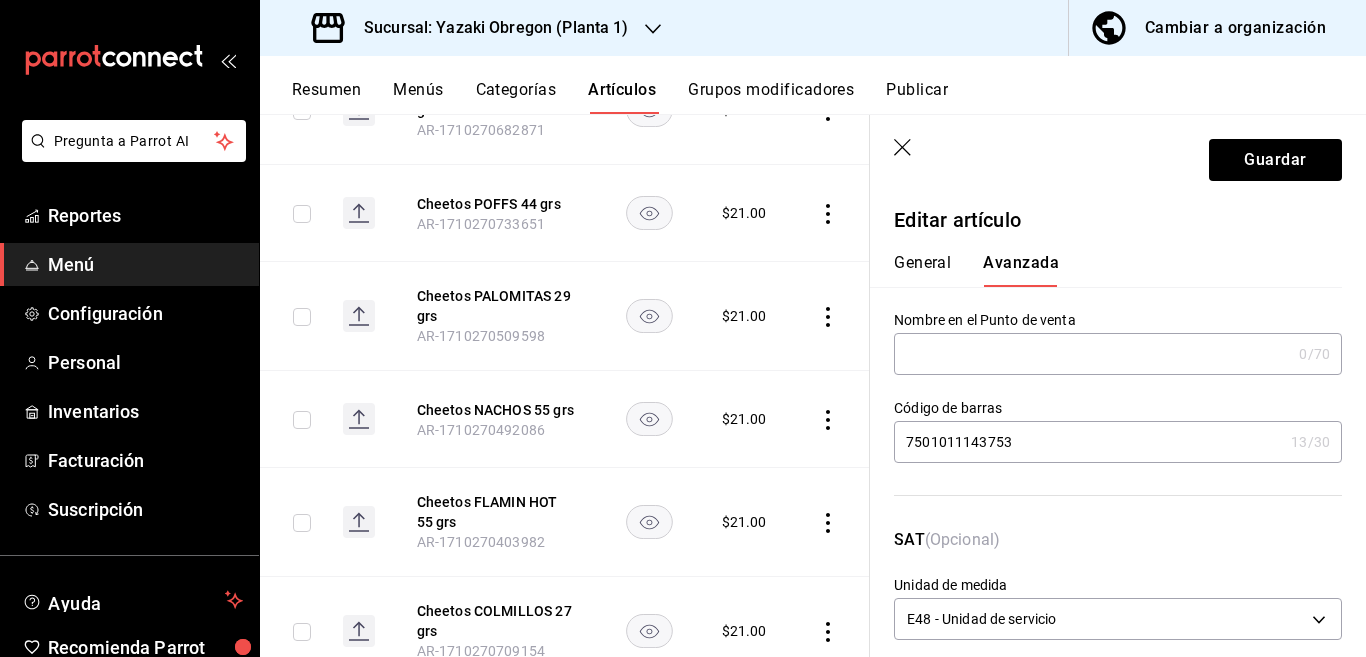 click on "7501011143753" at bounding box center (1088, 442) 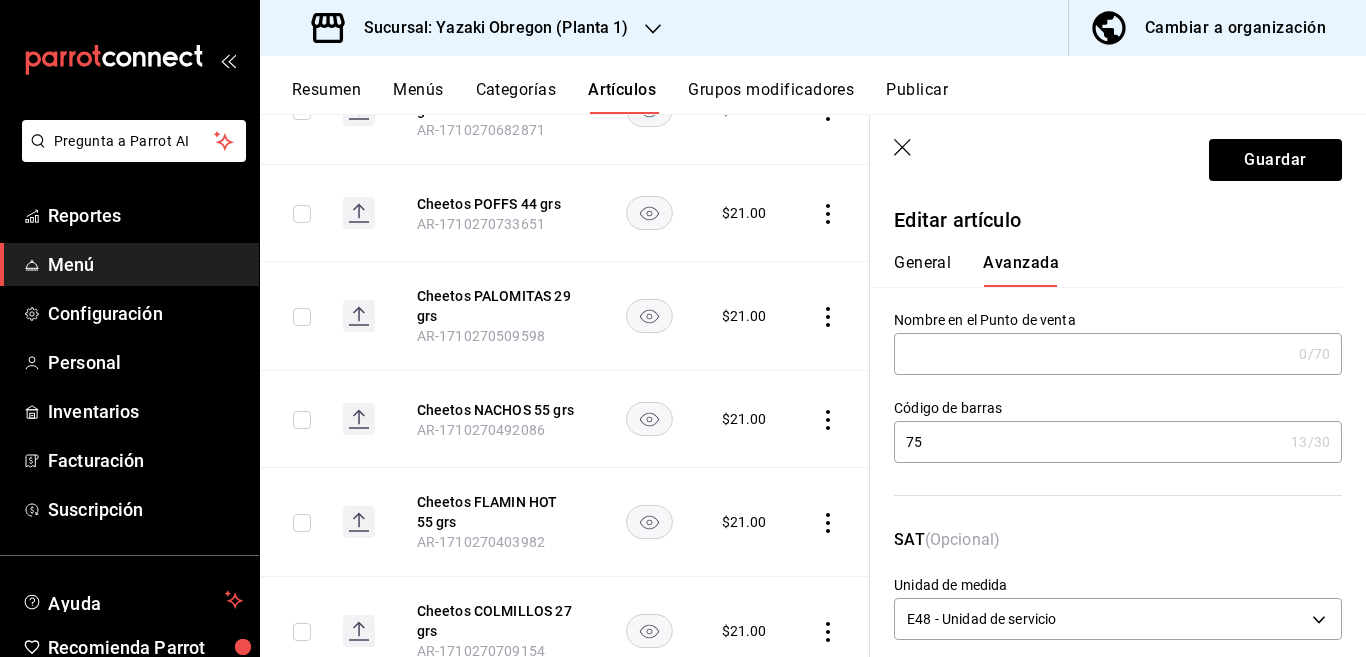 type on "7" 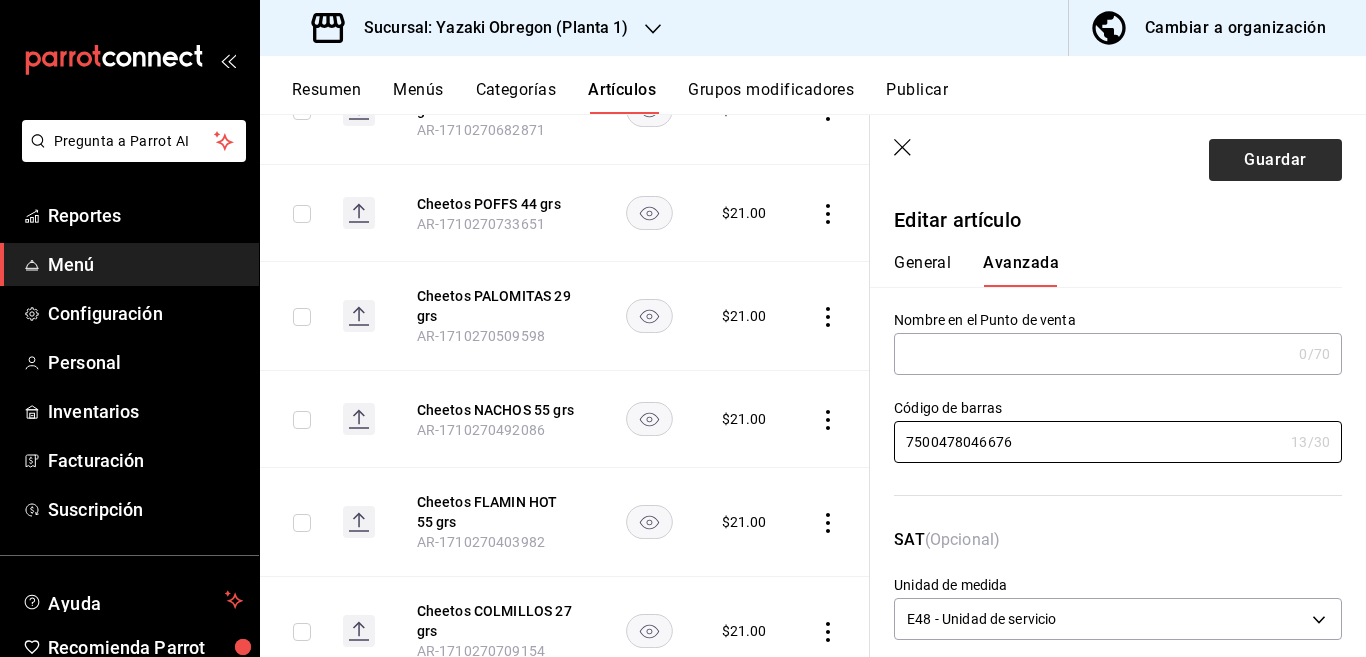 type on "7500478046676" 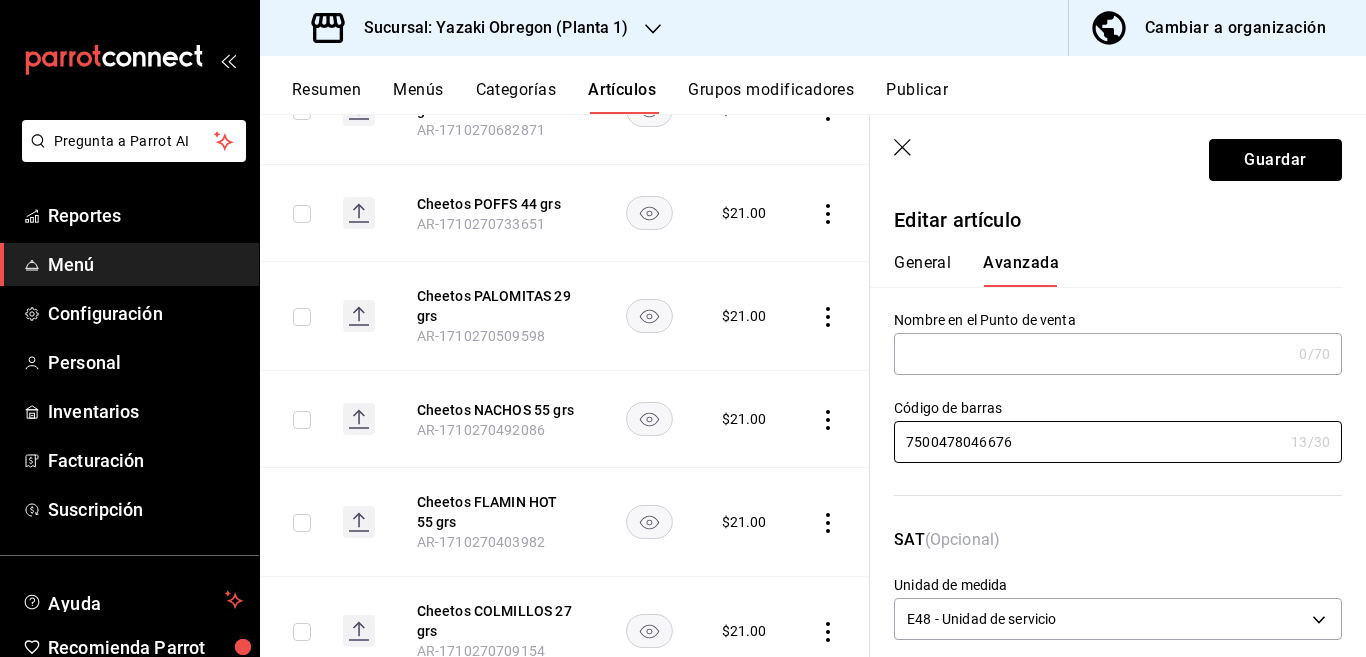 click on "Guardar" at bounding box center (1275, 160) 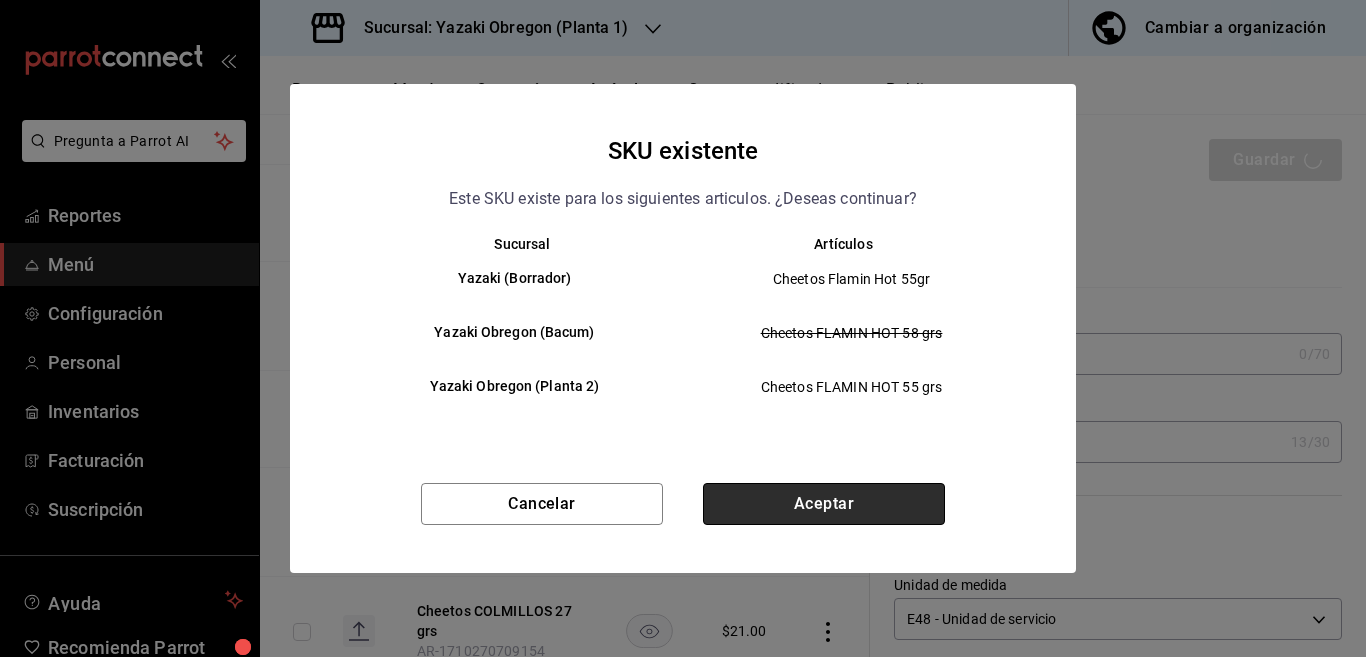 click on "Aceptar" at bounding box center (824, 504) 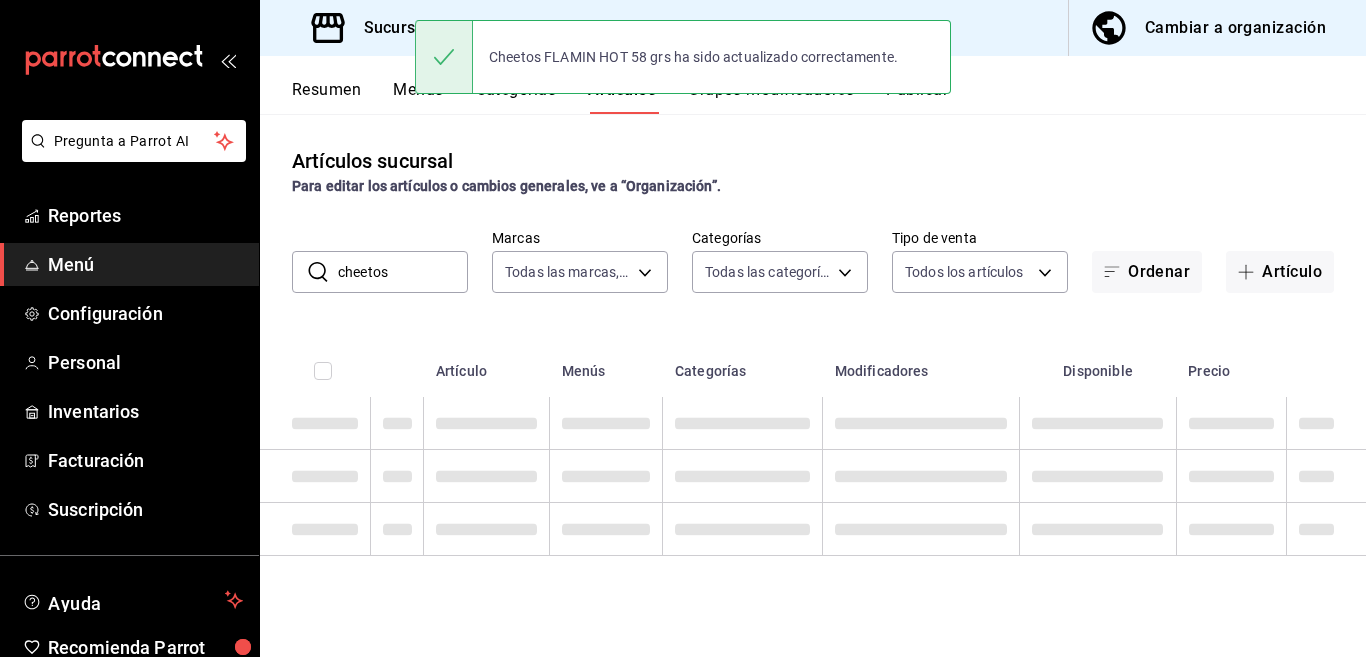 scroll, scrollTop: 0, scrollLeft: 0, axis: both 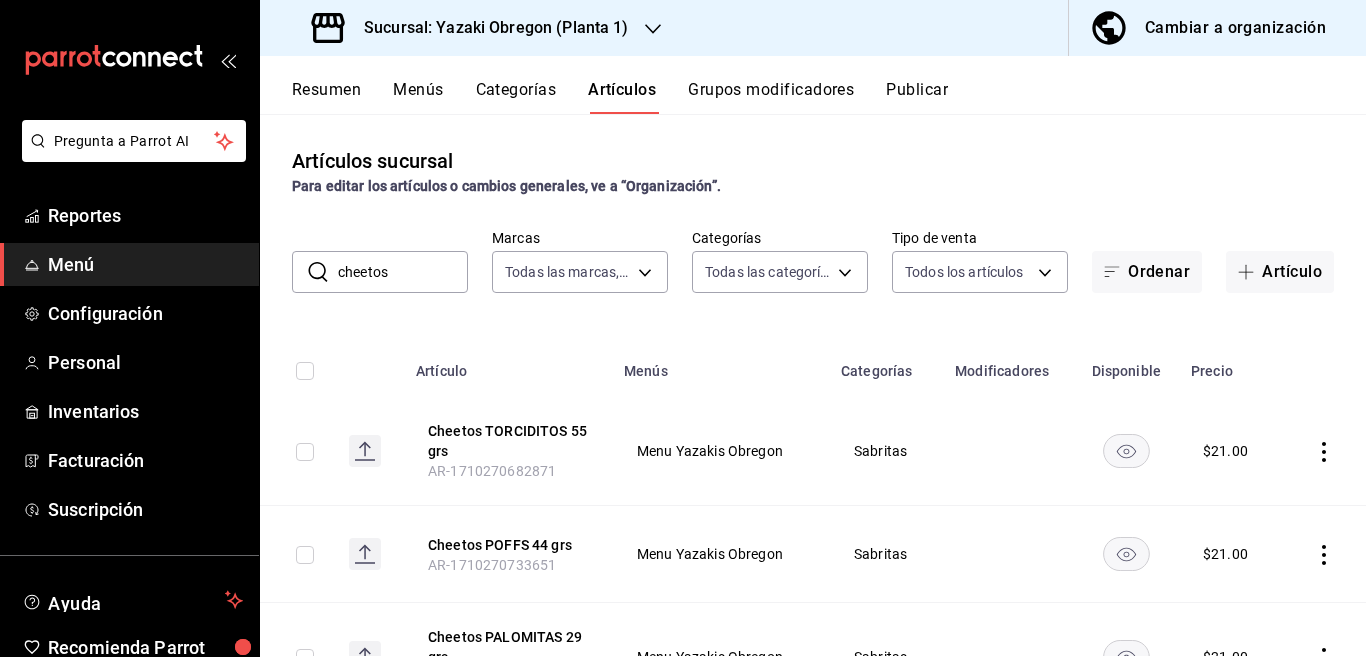 click on "cheetos" at bounding box center [403, 272] 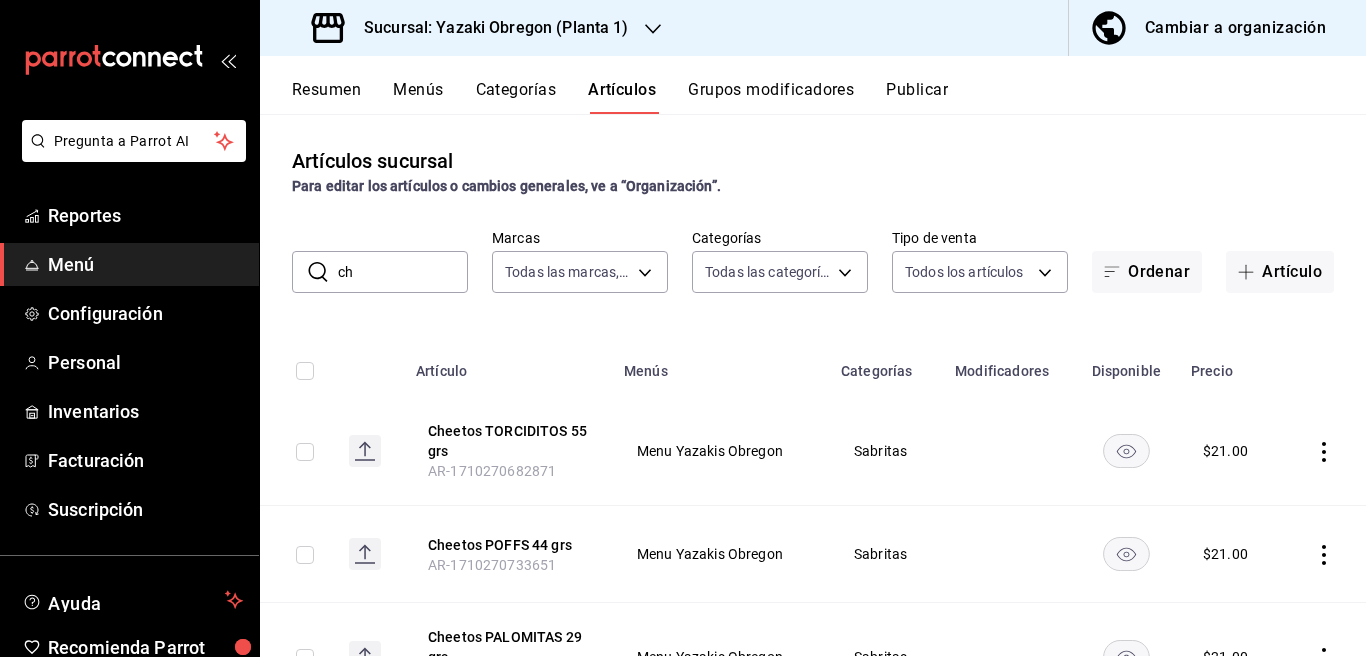 type on "c" 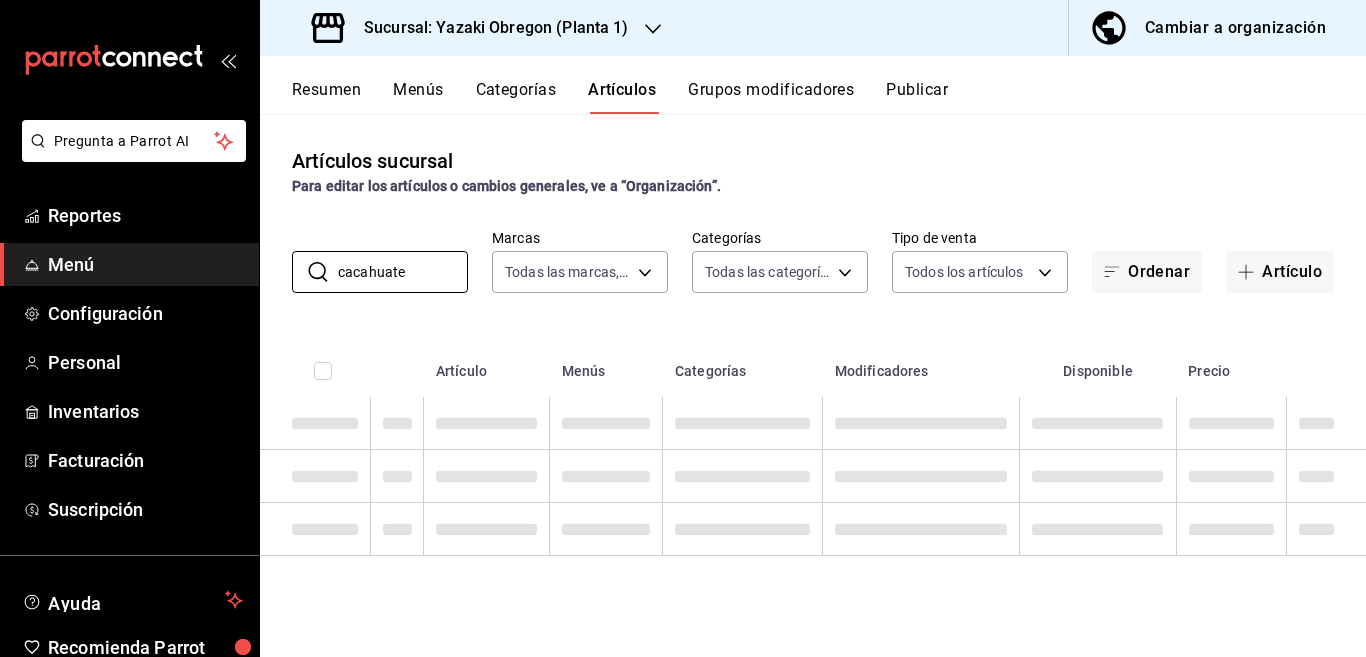 type on "cacahuate" 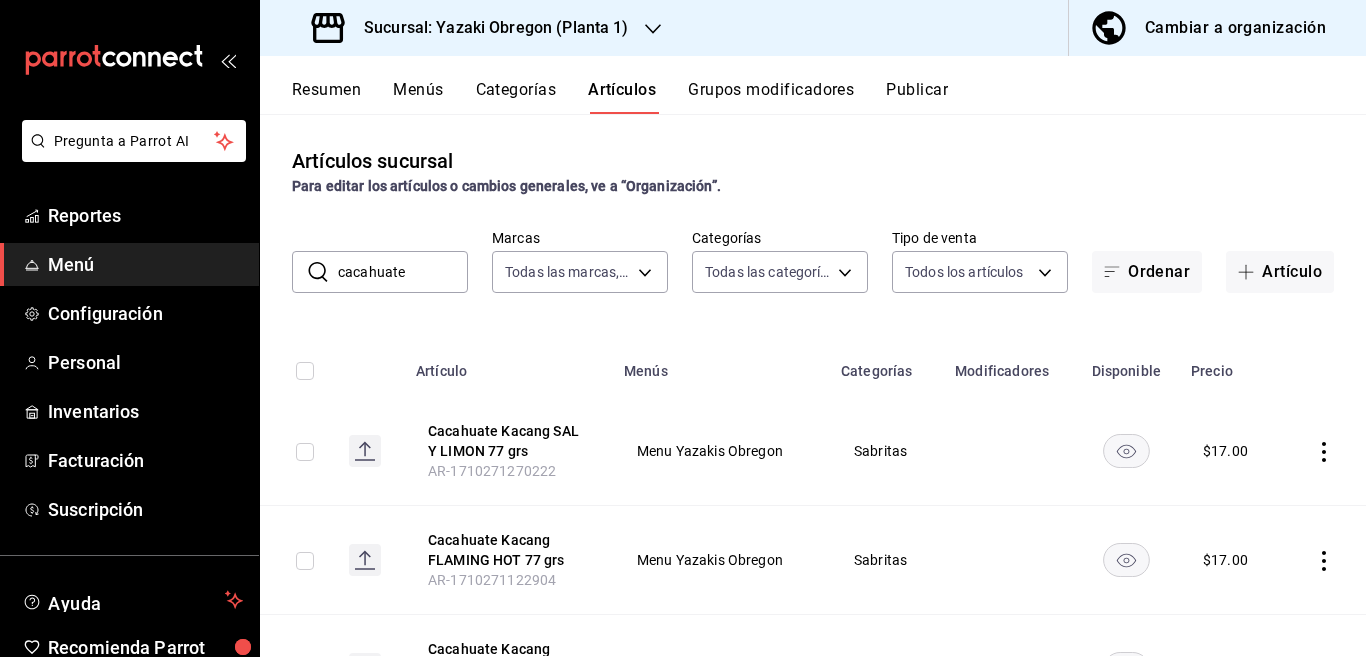scroll, scrollTop: 0, scrollLeft: 0, axis: both 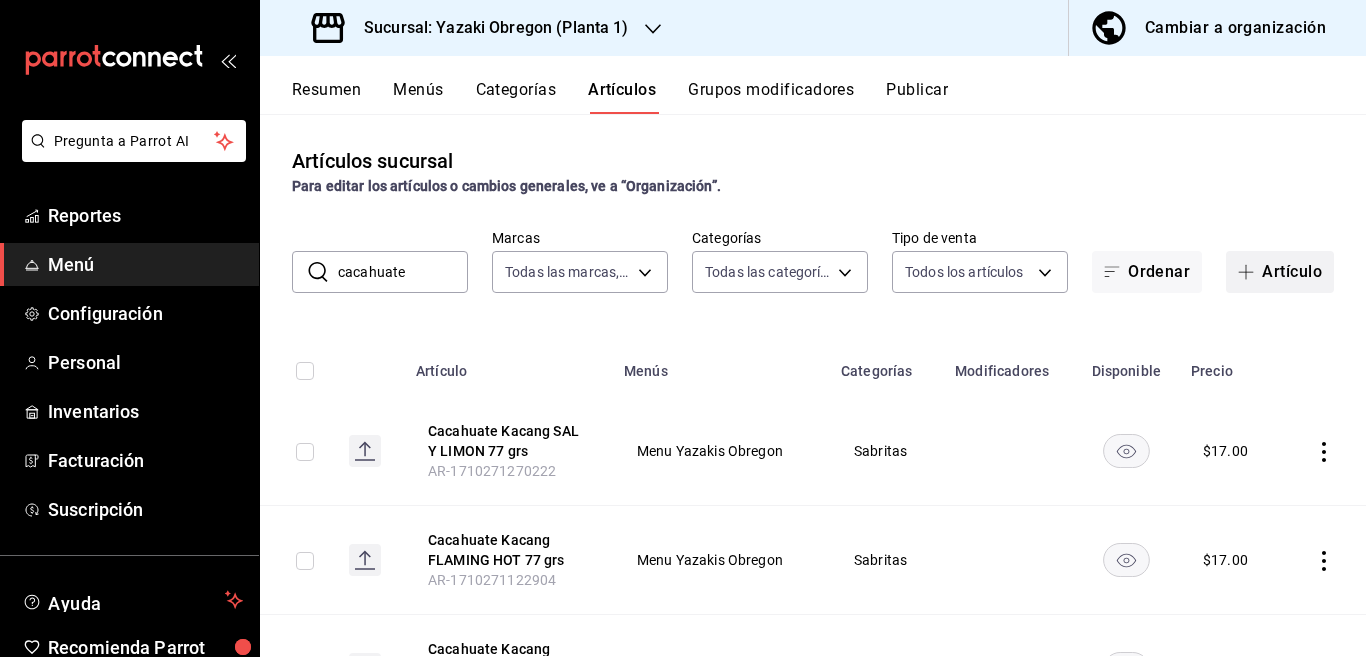 click on "Artículo" at bounding box center (1280, 272) 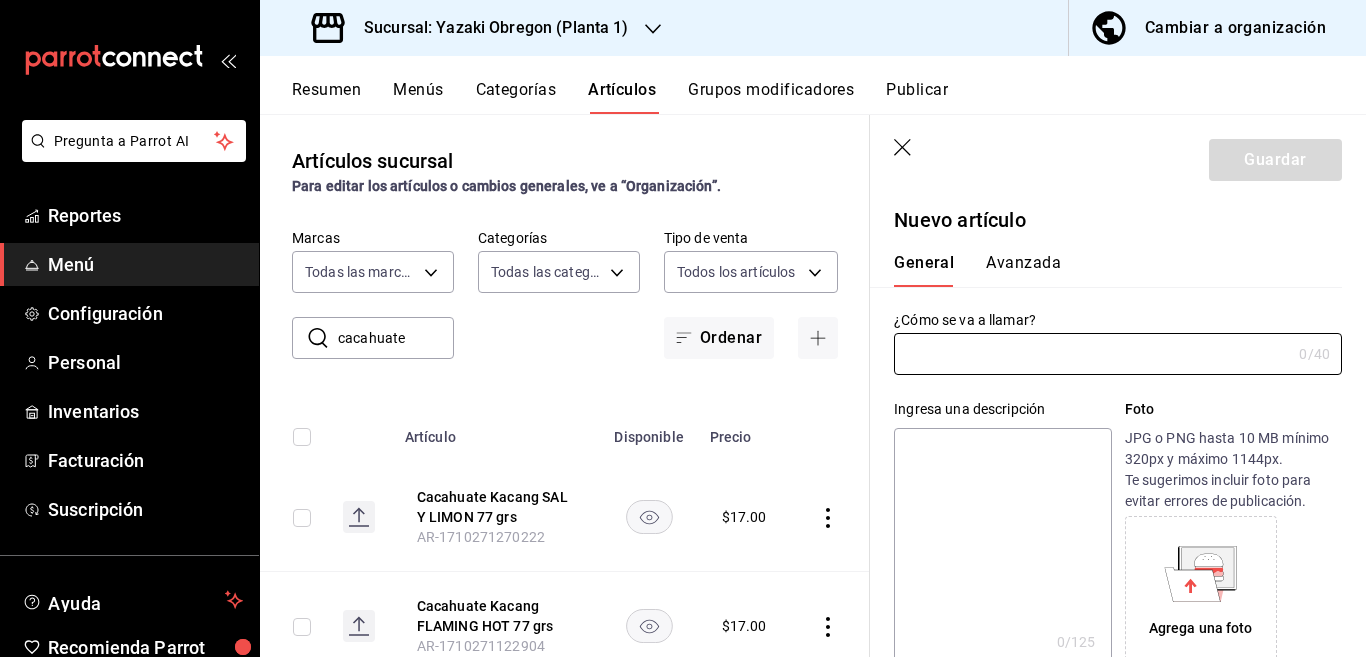type on "AR-1754322284088" 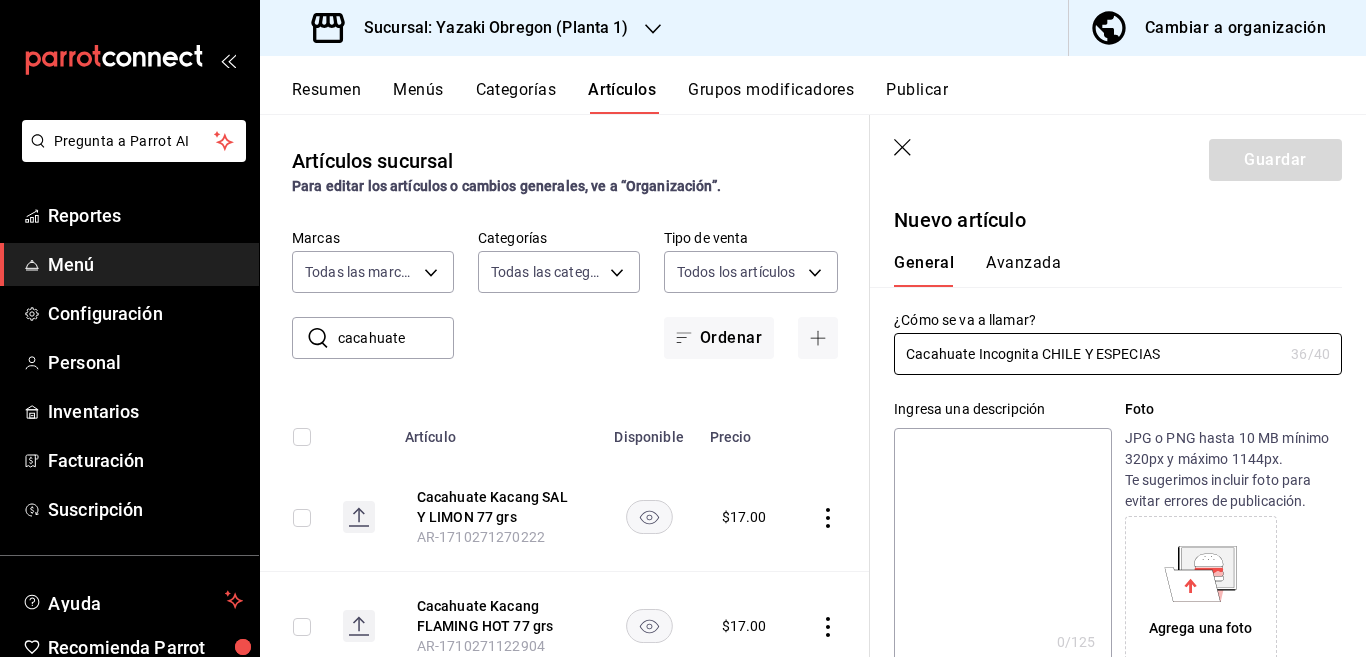 type on "Cacahuate Incognita CHILE Y ESPECIAS" 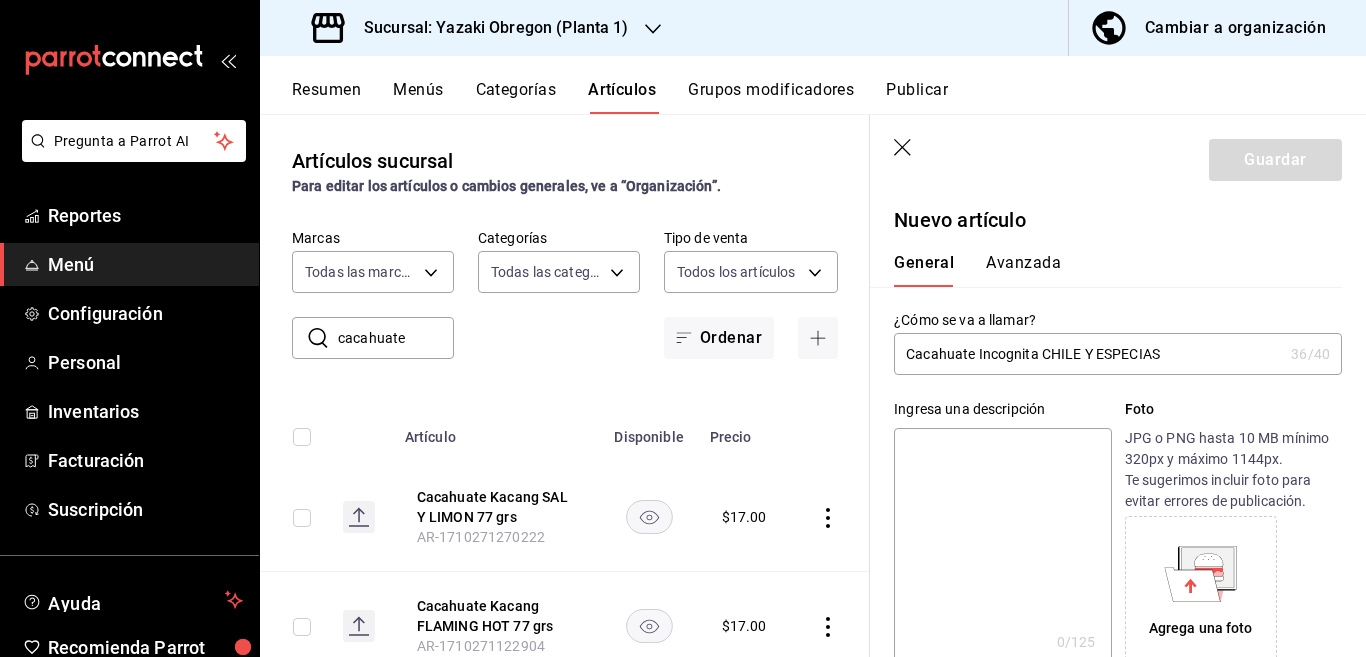 type 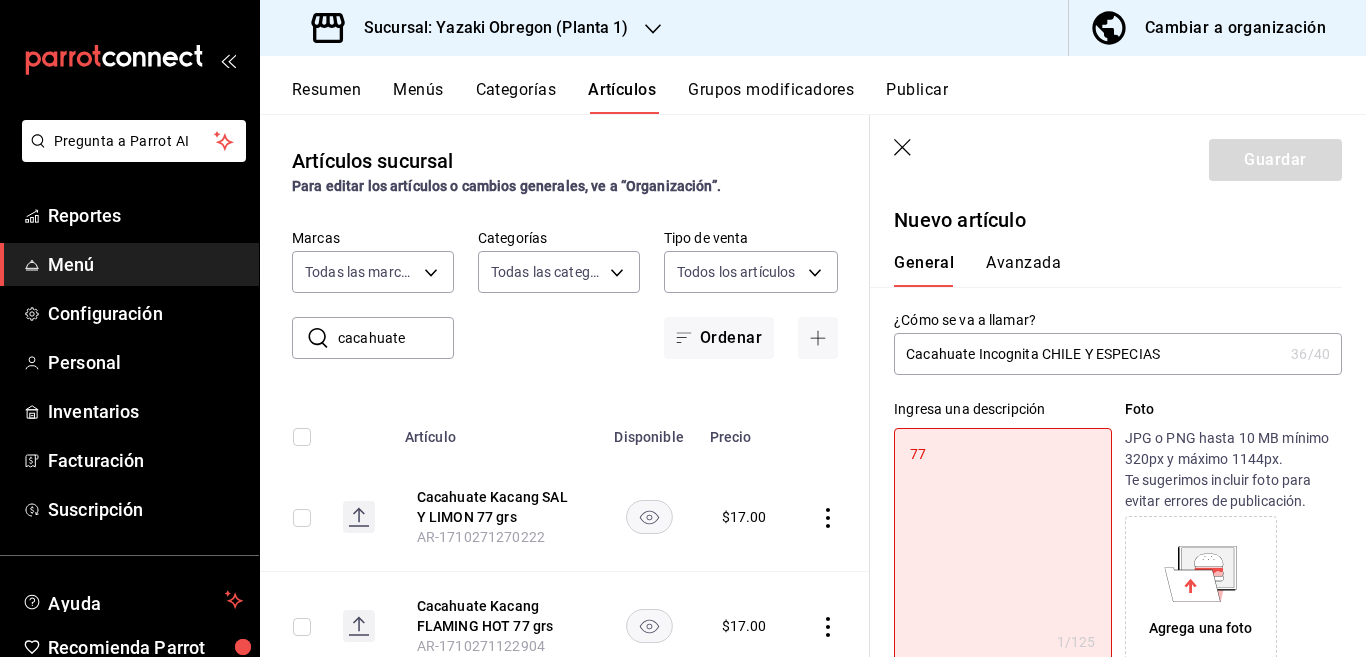 type on "77 g" 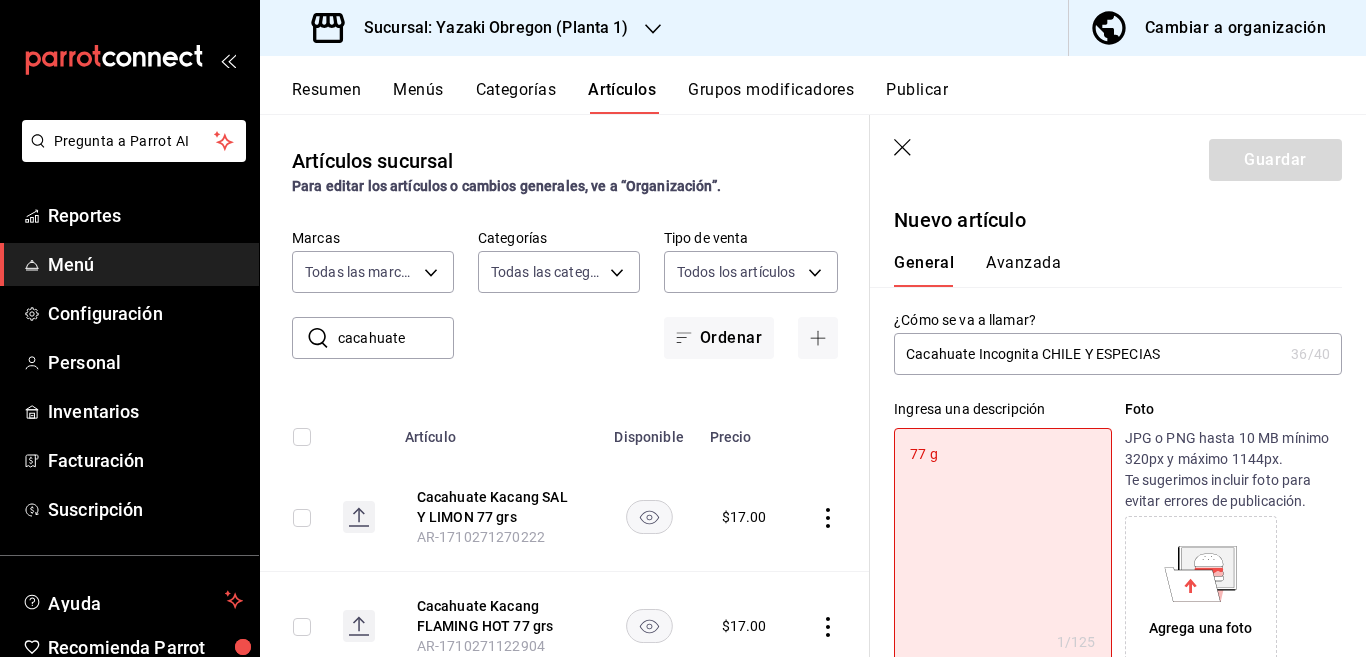type on "x" 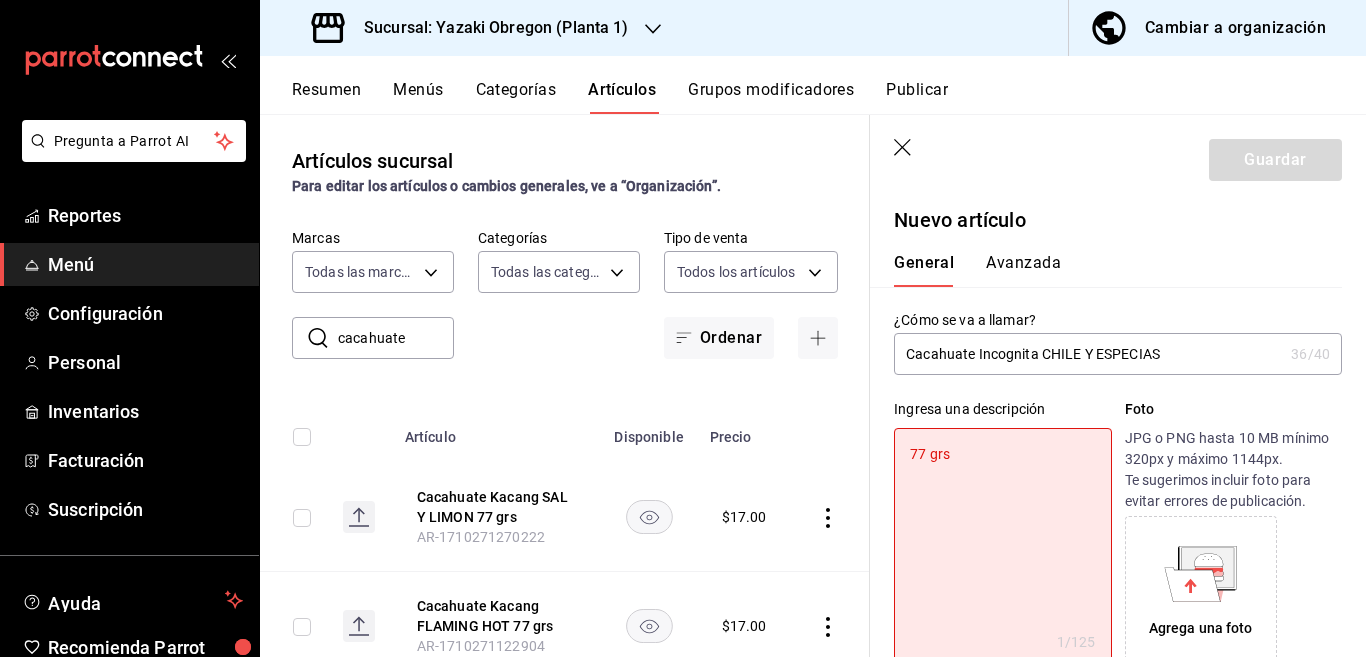 type on "77 grs" 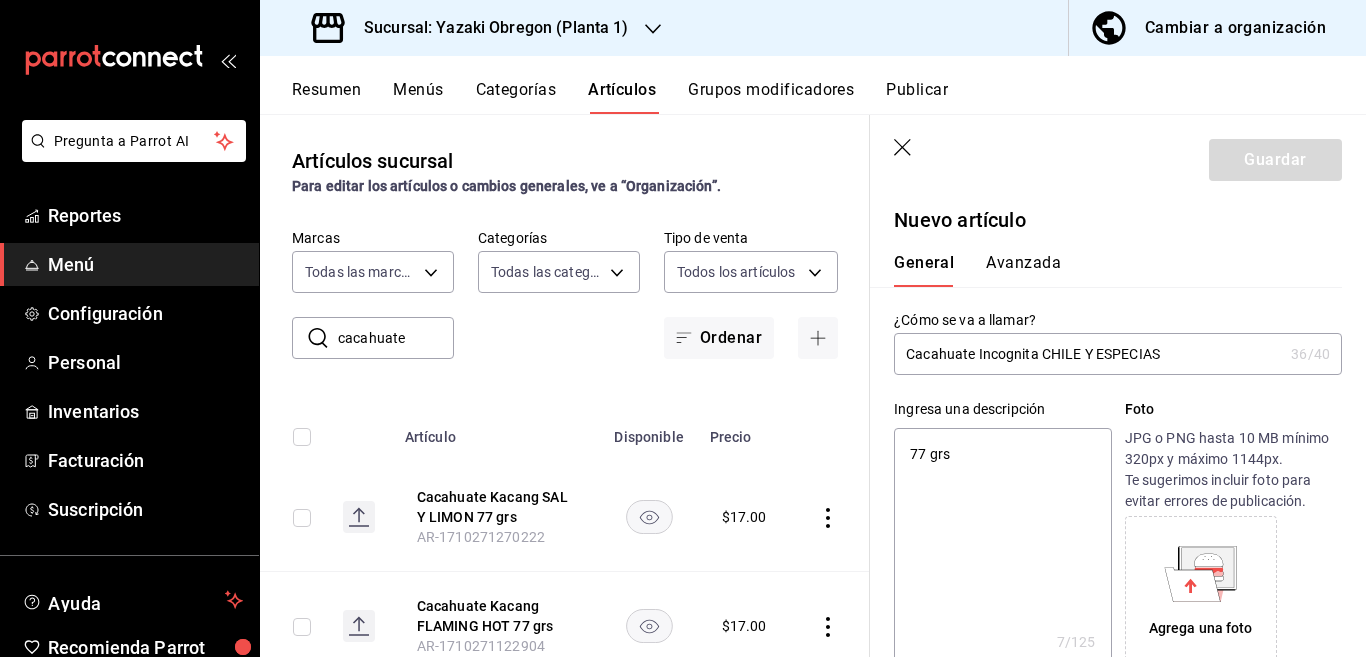 type on "x" 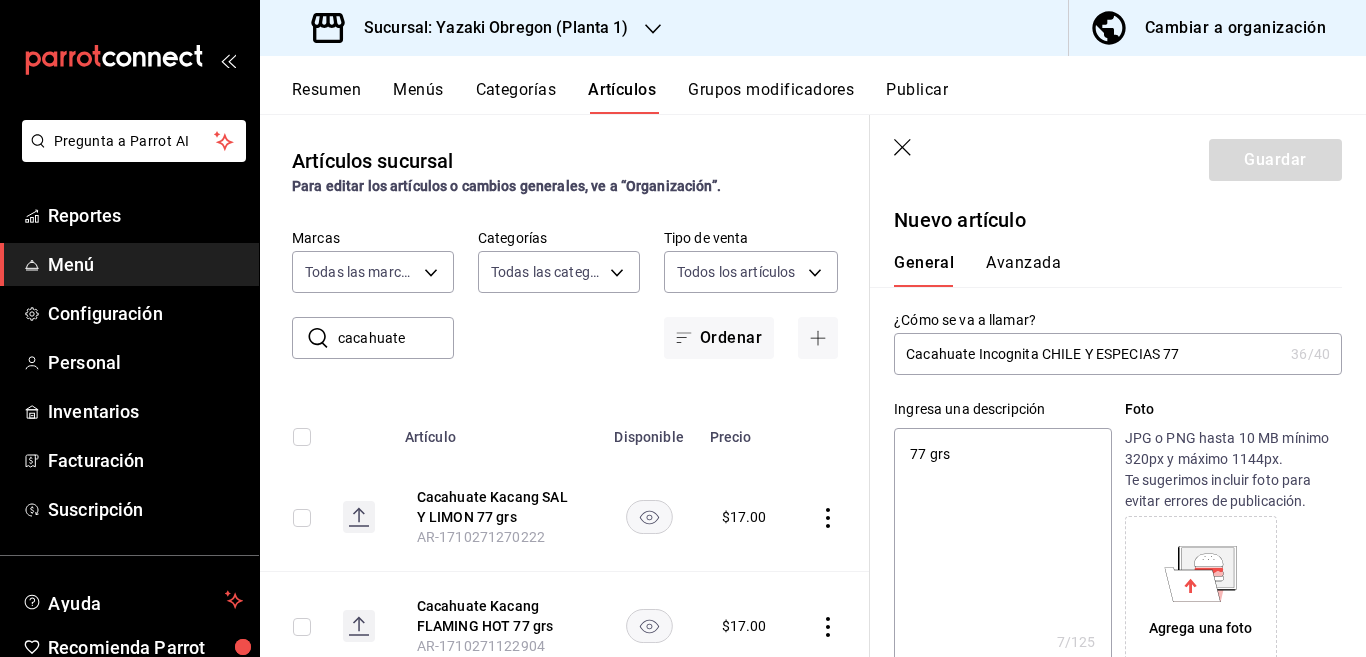 type on "Cacahuate Incognita CHILE Y ESPECIAS 77" 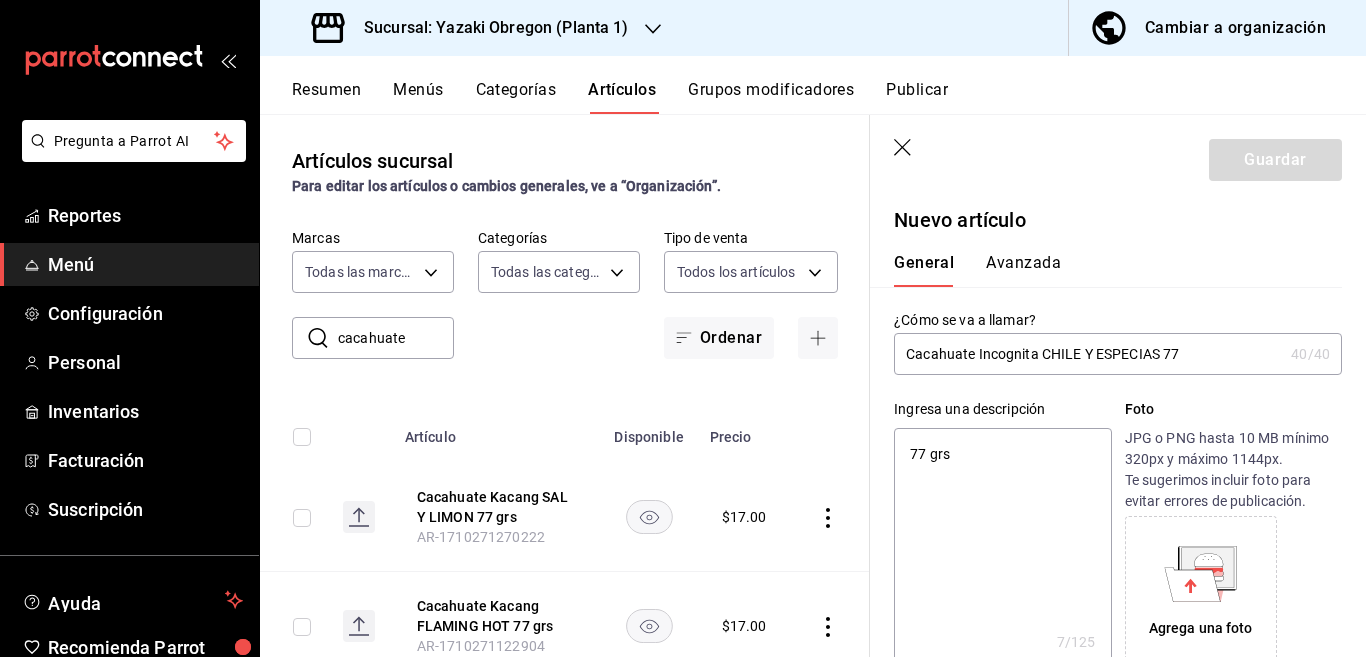 click on "Cacahuate Incognita CHILE Y ESPECIAS 77" at bounding box center [1088, 354] 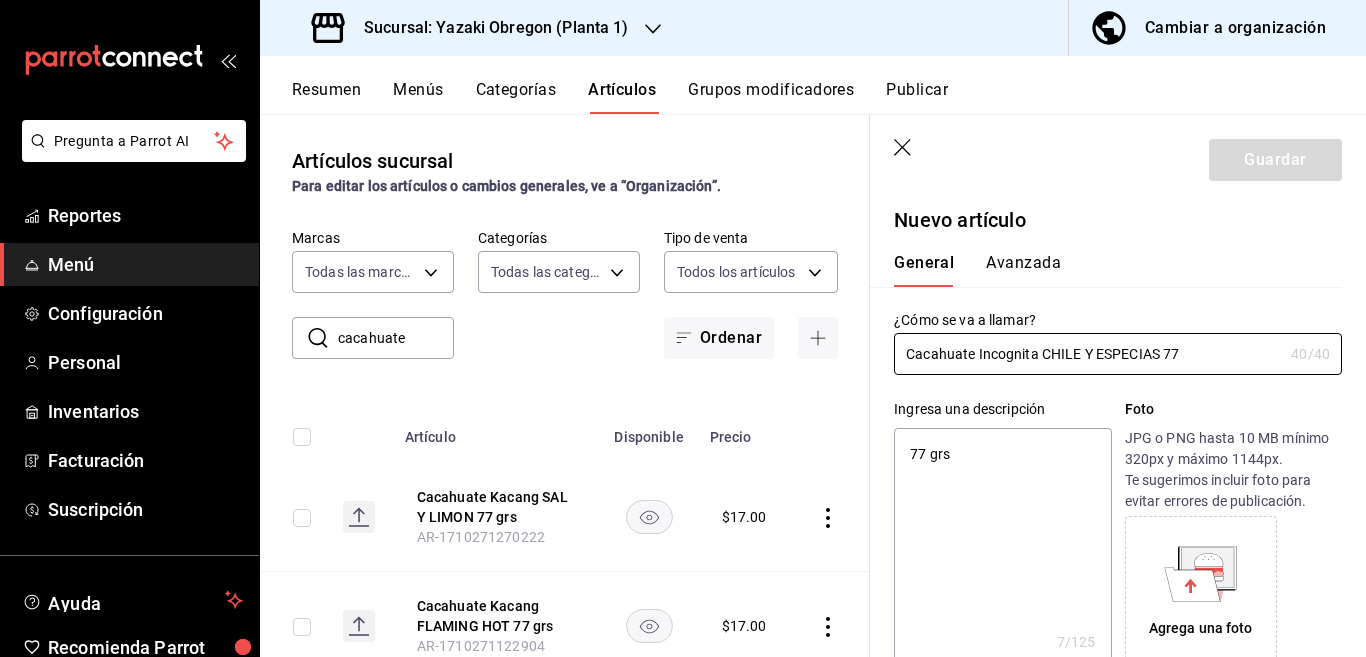 type on "Cacahuate Incognita CHILE Y ESPECIA 77" 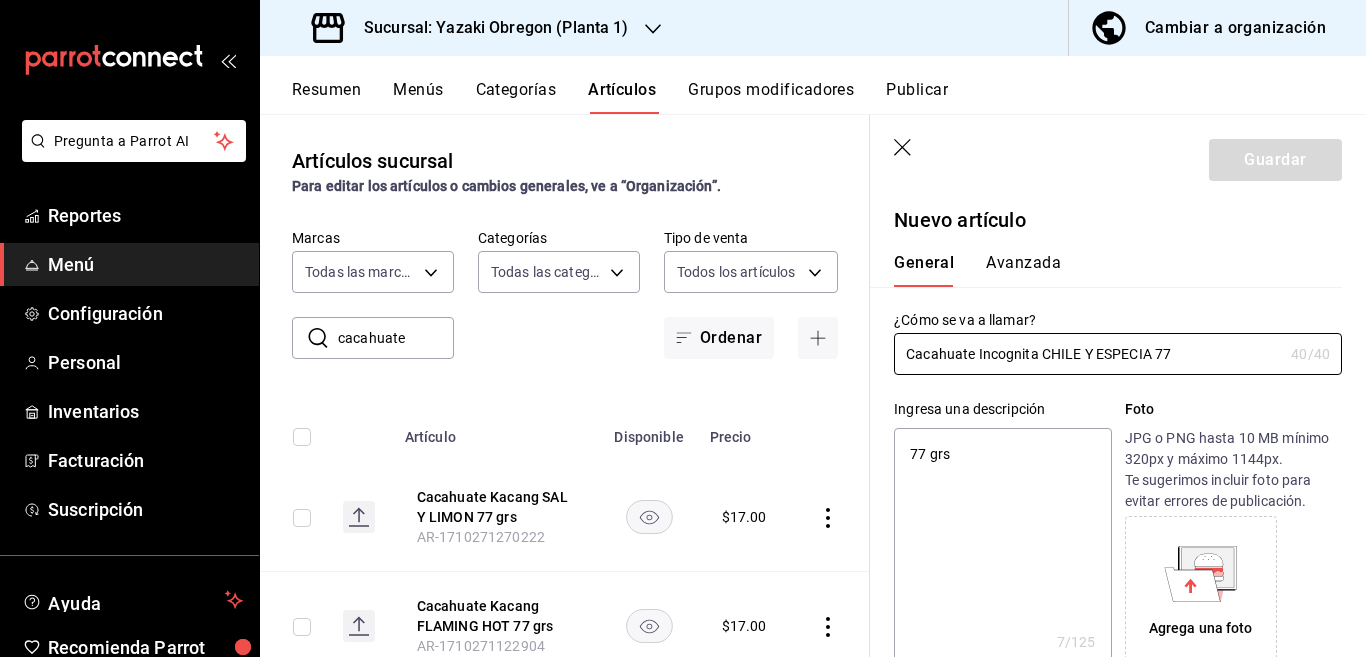 type on "x" 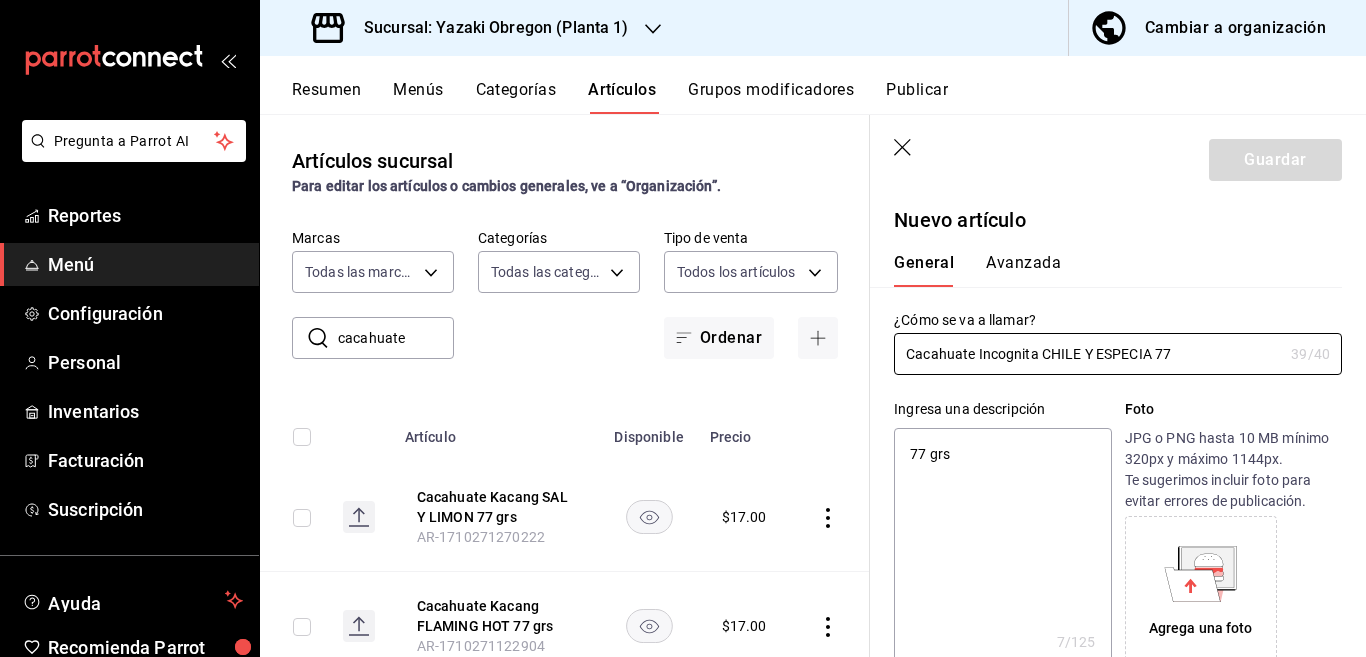 type on "Cacahuate Incognita CHILE Y ESPECI 77" 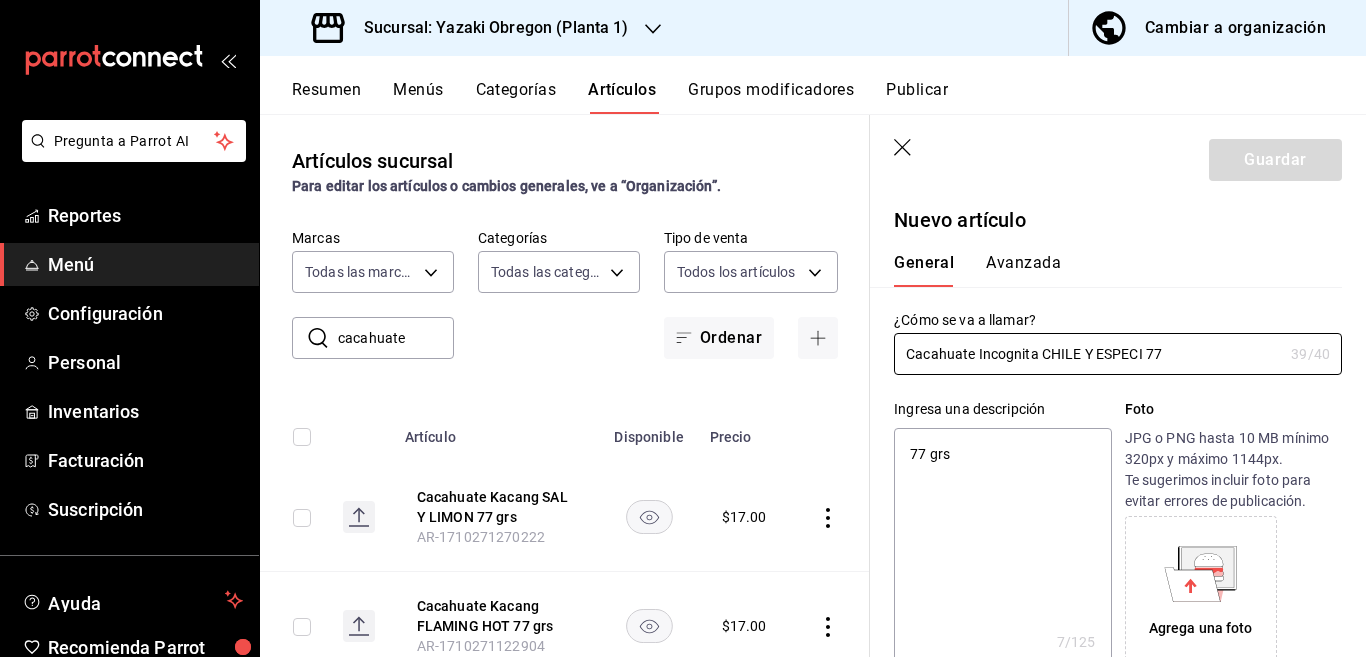 type on "x" 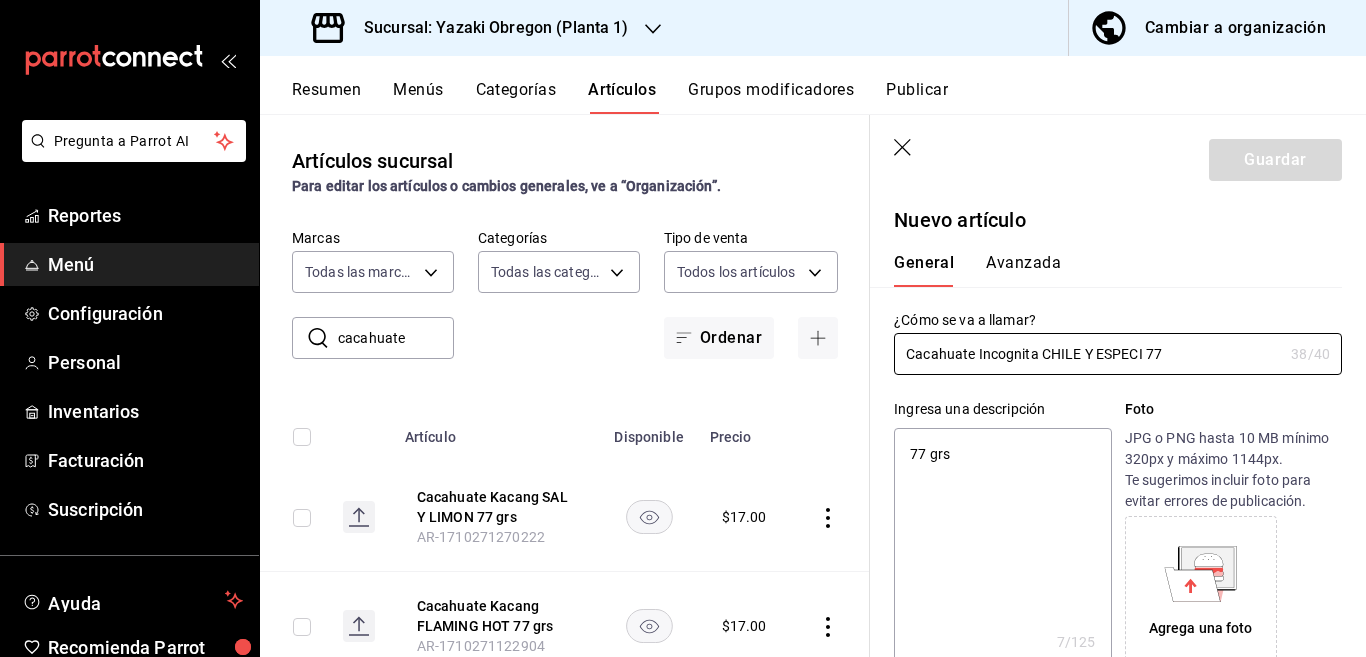 type on "Cacahuate Incognita CHILE Y ESPECI 77 g" 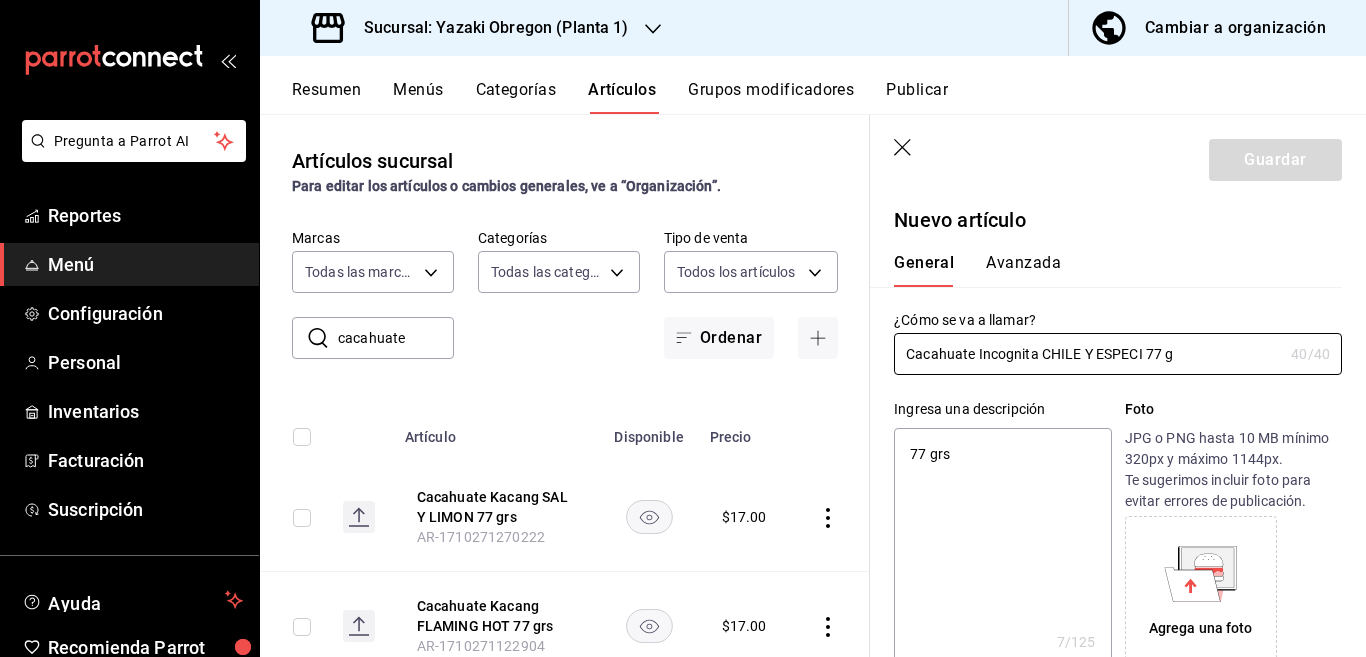 type on "x" 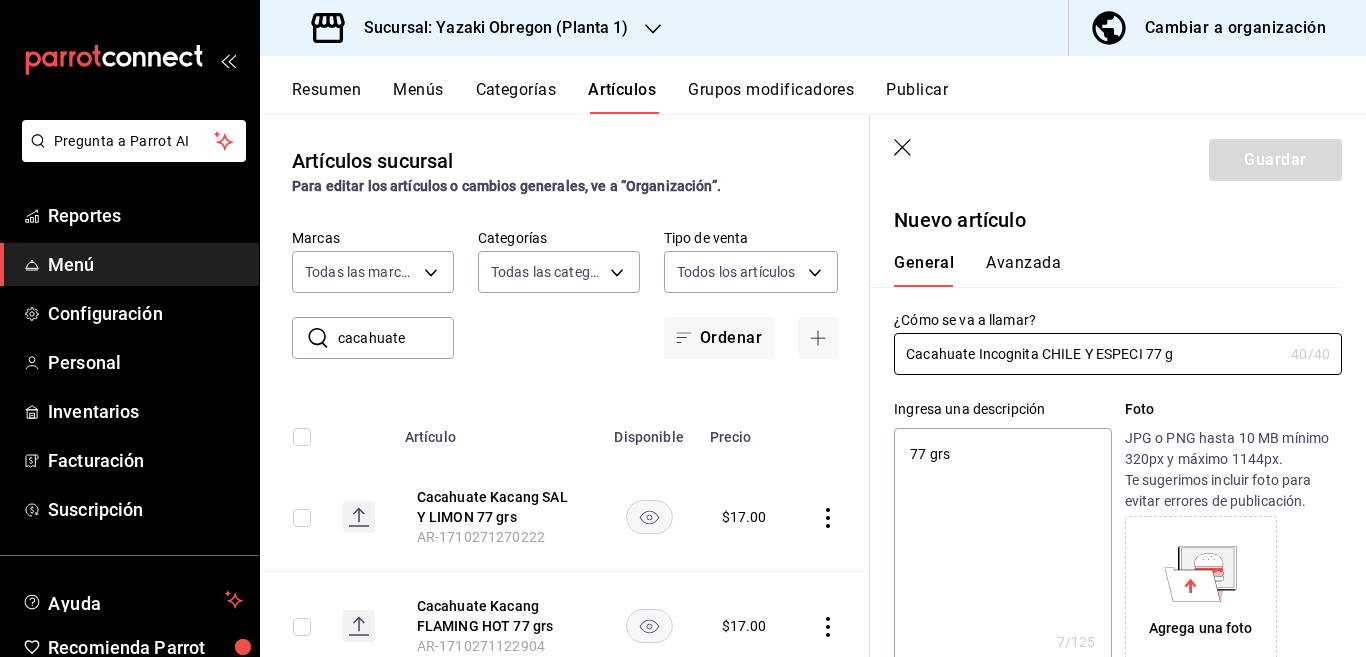 type on "Cacahuate Incognita CHILE Y ESPEC 77 g" 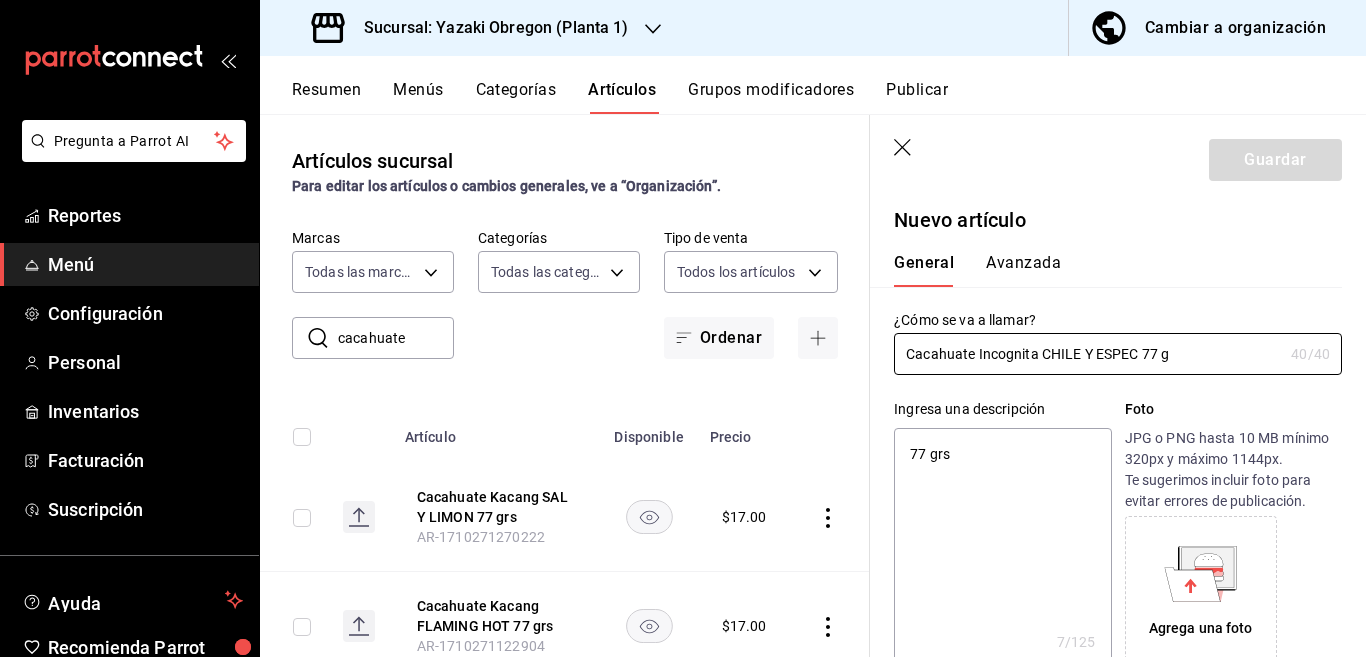type on "x" 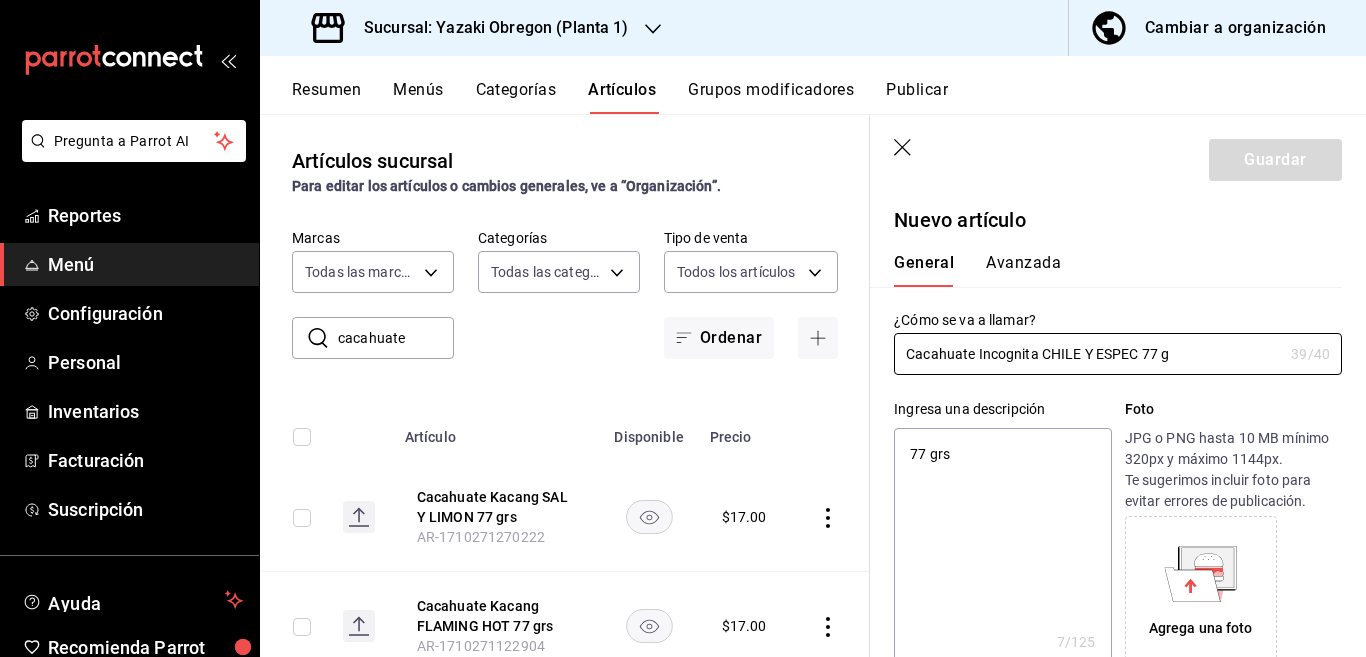 type on "Cacahuate Incognita CHILE Y ESPEC 77 gr" 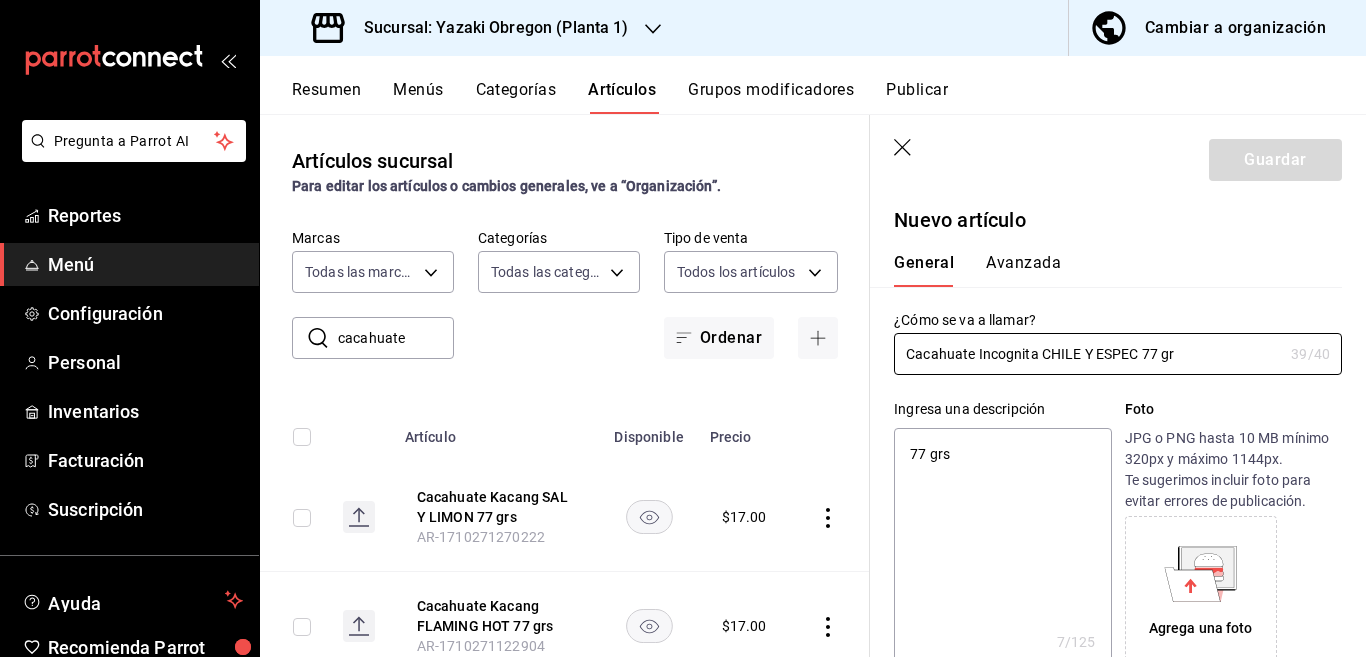type on "x" 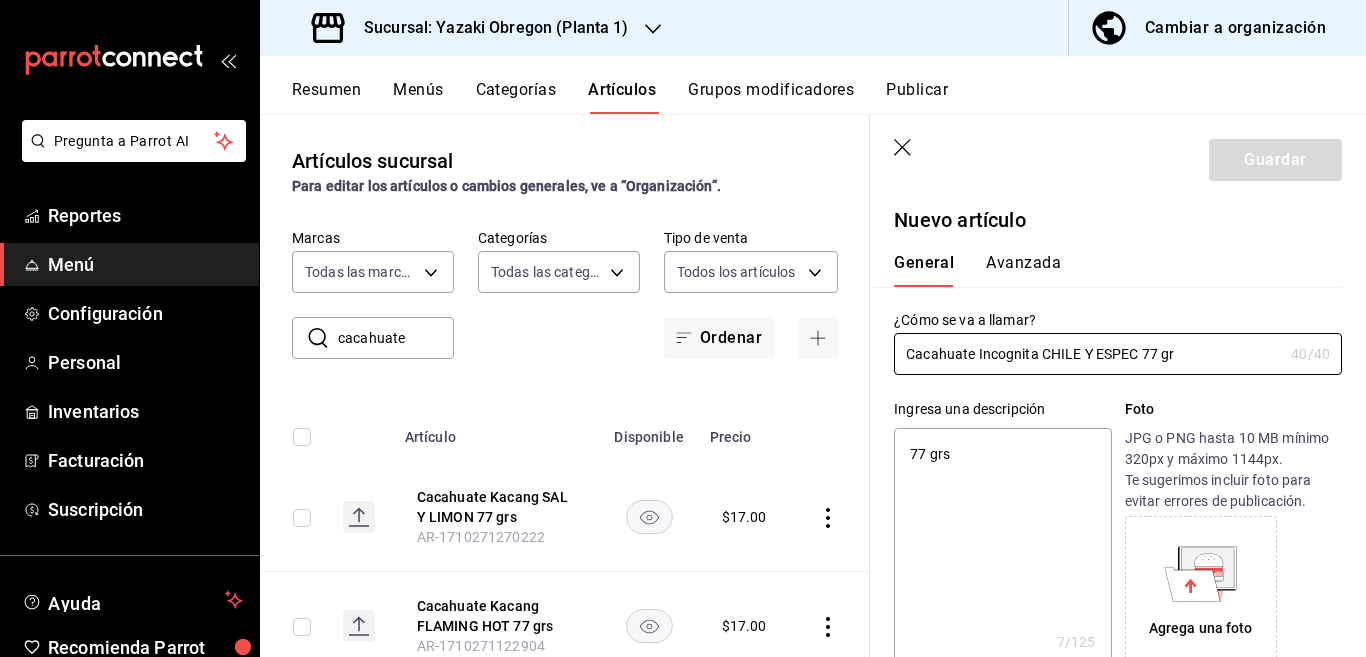 type on "Cacahuate Incognita CHILE Y ESPE 77 gr" 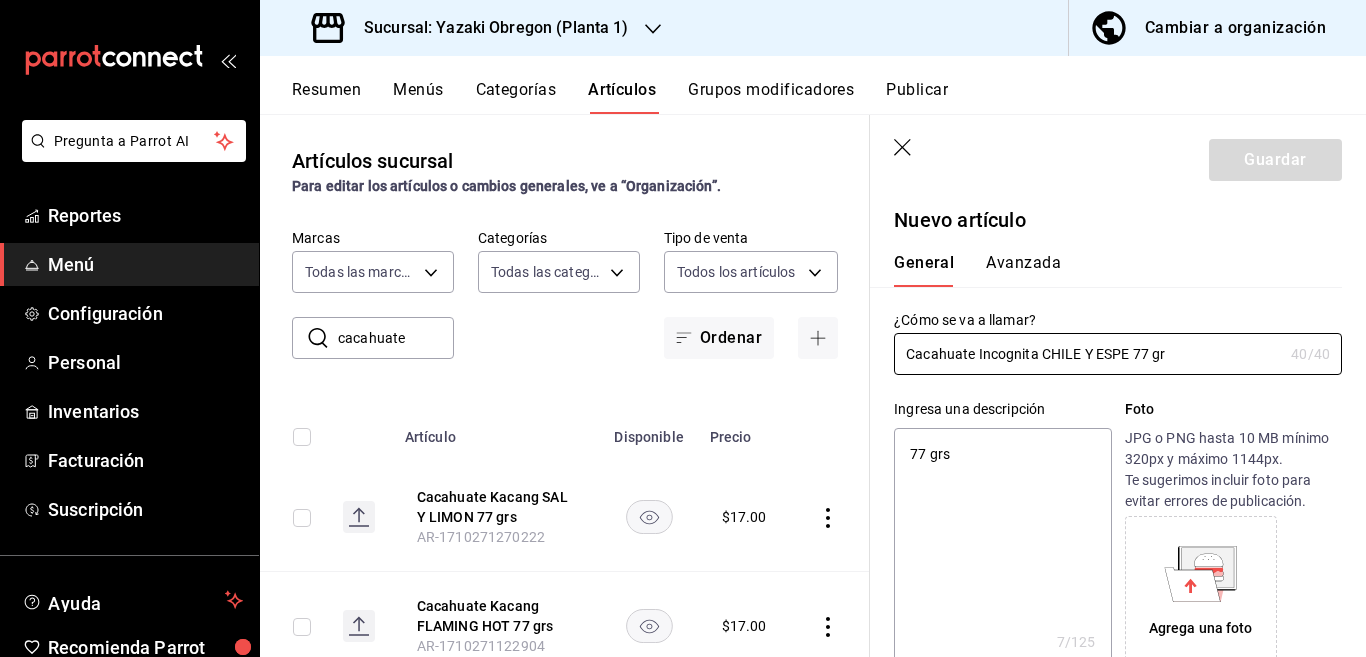 type on "x" 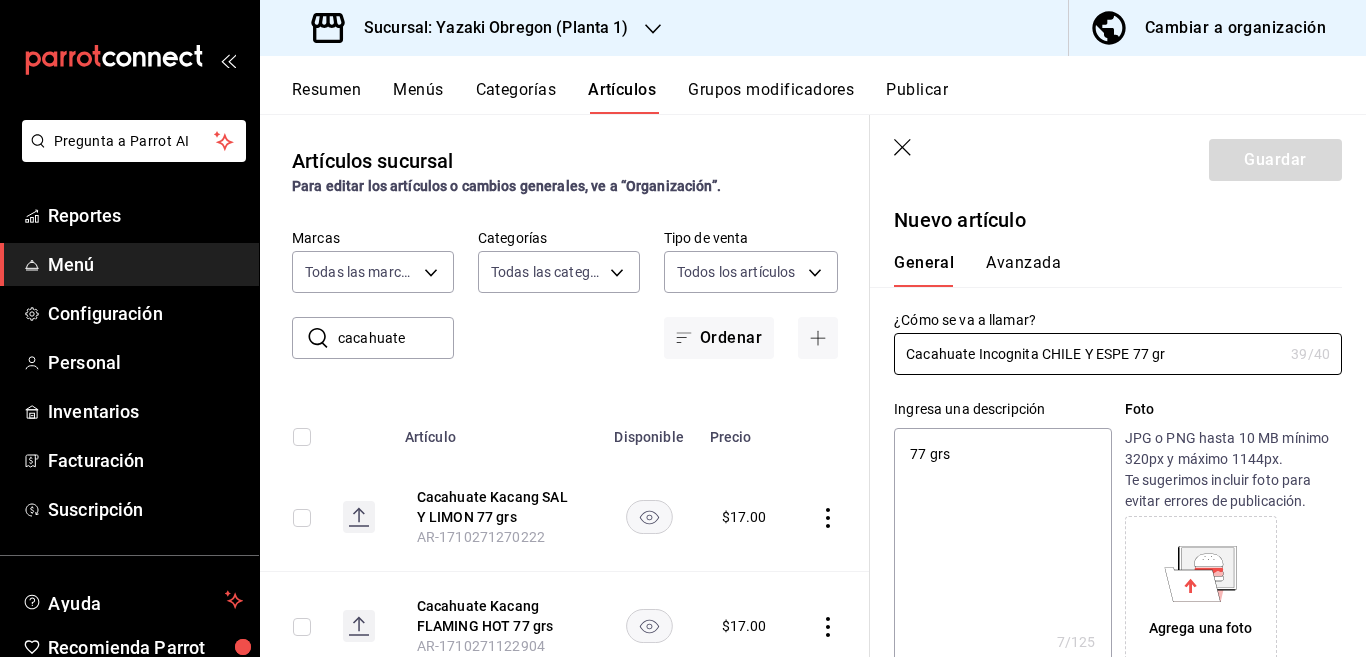 type on "Cacahuate Incognita CHILE Y ESPE 77 grs" 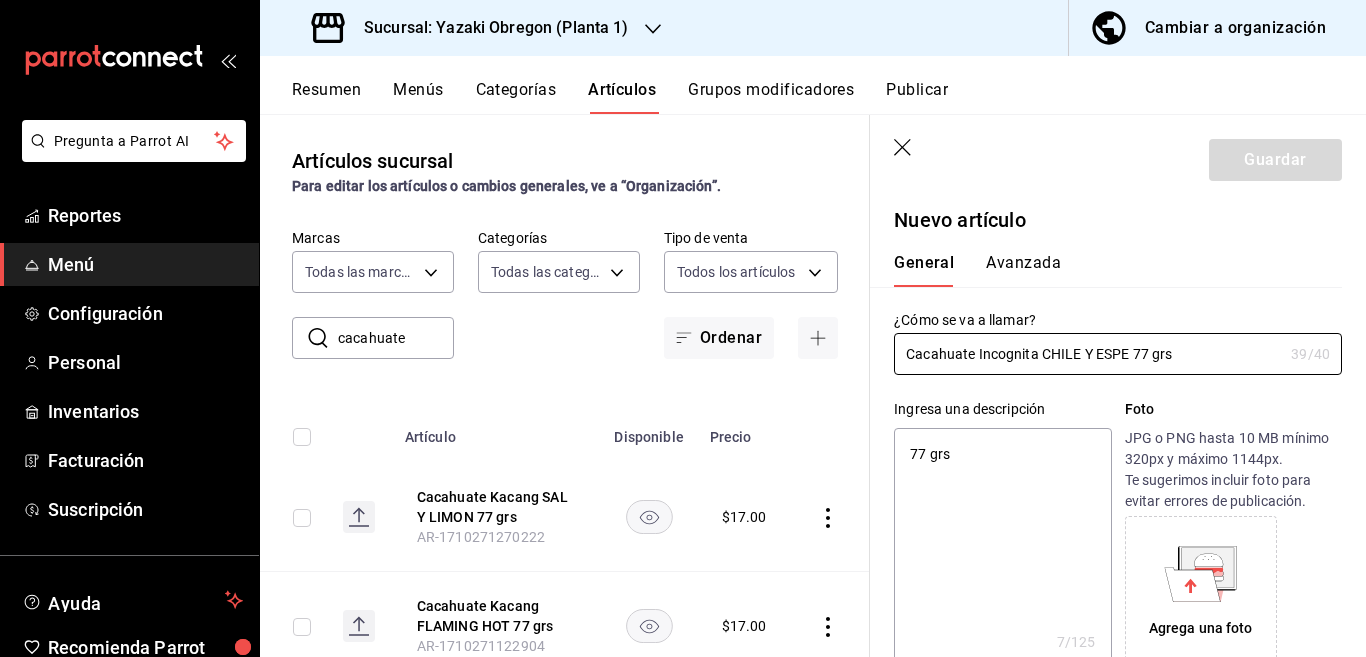 type on "x" 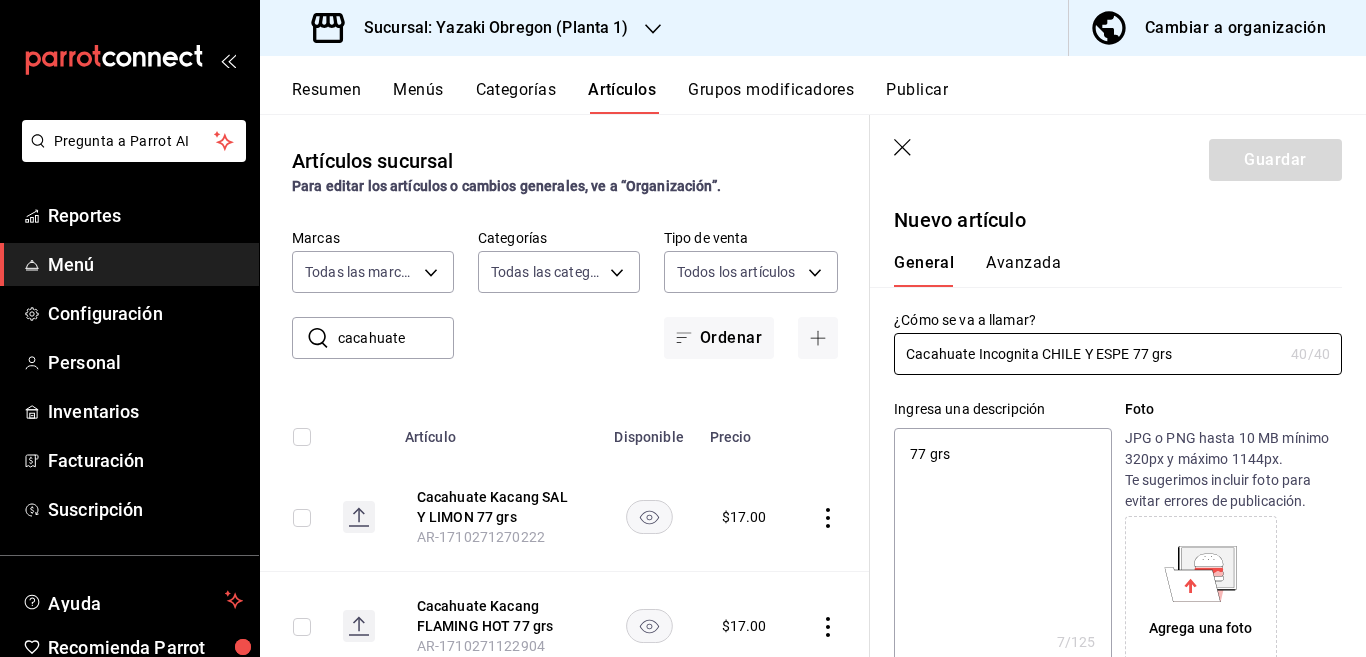 type on "Cacahuate Incognita CHILE Y ESPE 77 grs" 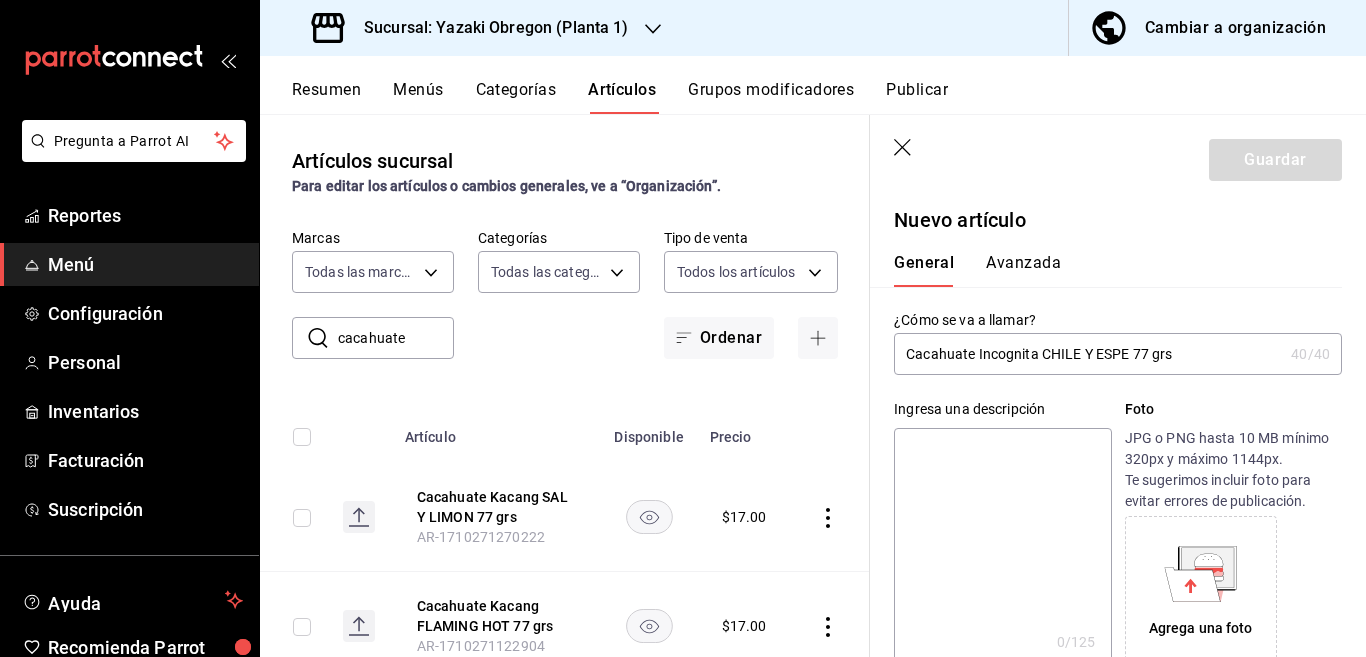 click on "Cacahuate Incognita CHILE Y ESPE 77 grs" at bounding box center (1088, 354) 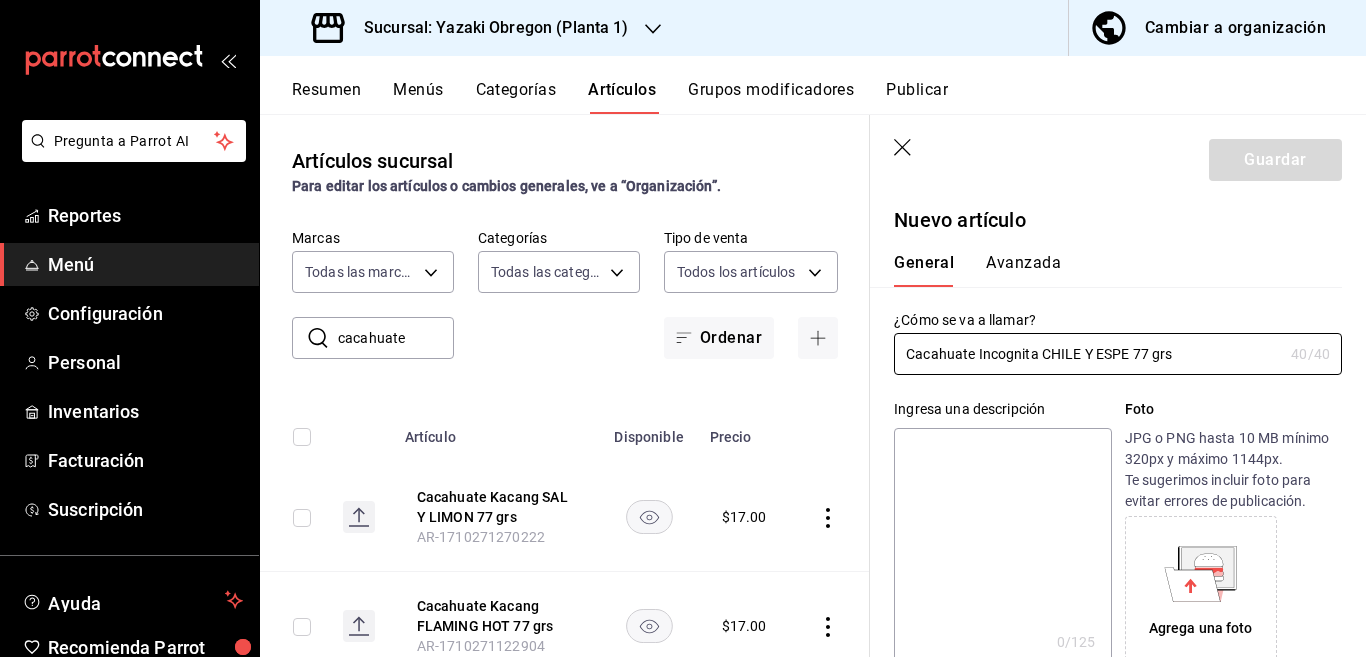 click at bounding box center (1002, 548) 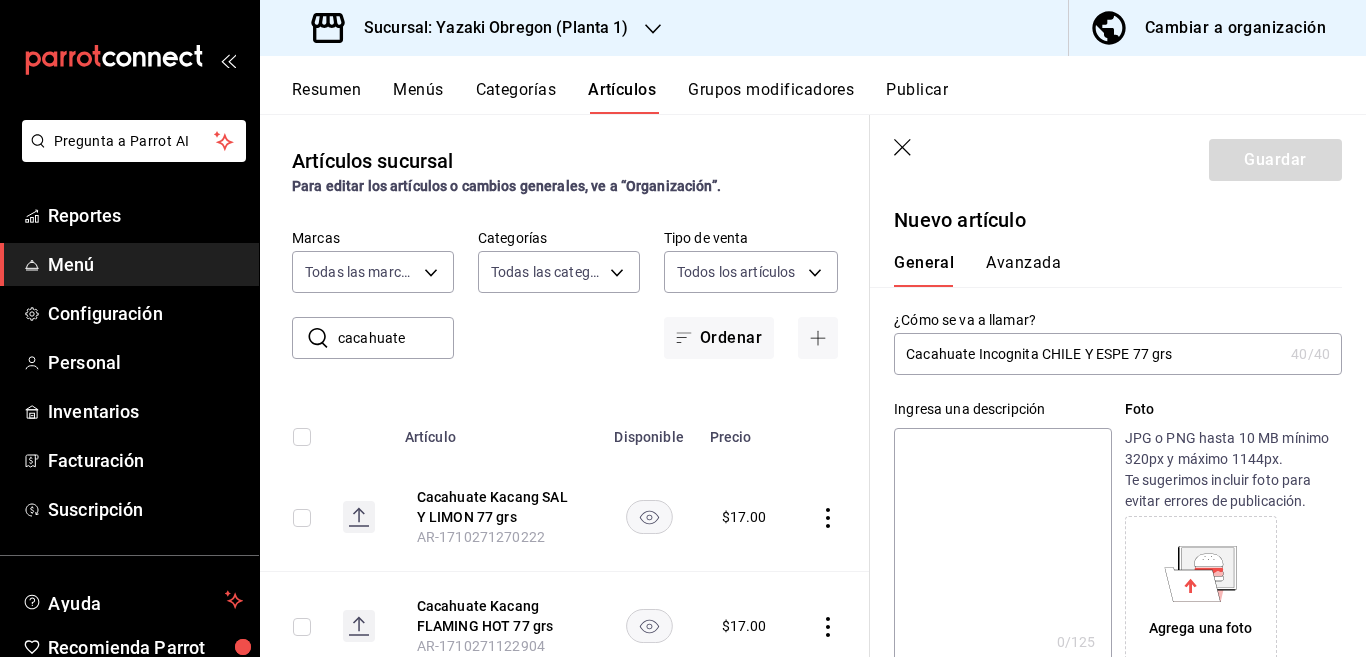 paste on "Cacahuate Incognita CHILE Y ESPE 77 grs" 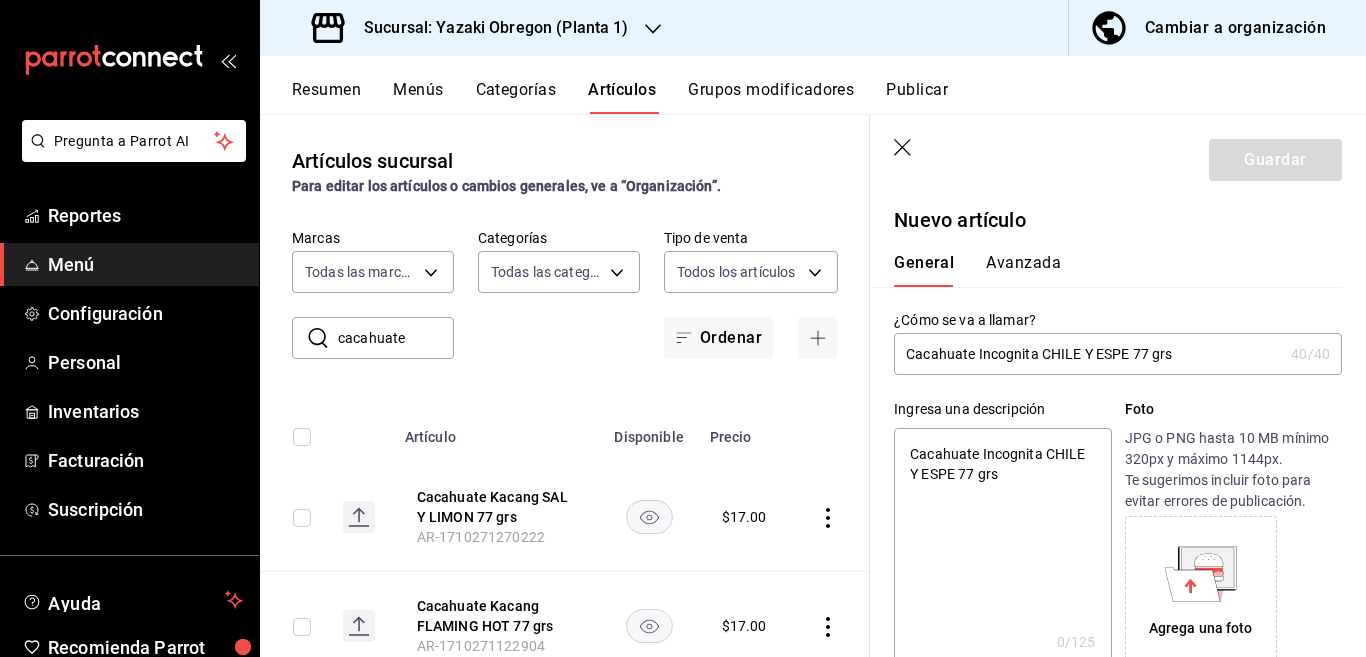 type on "x" 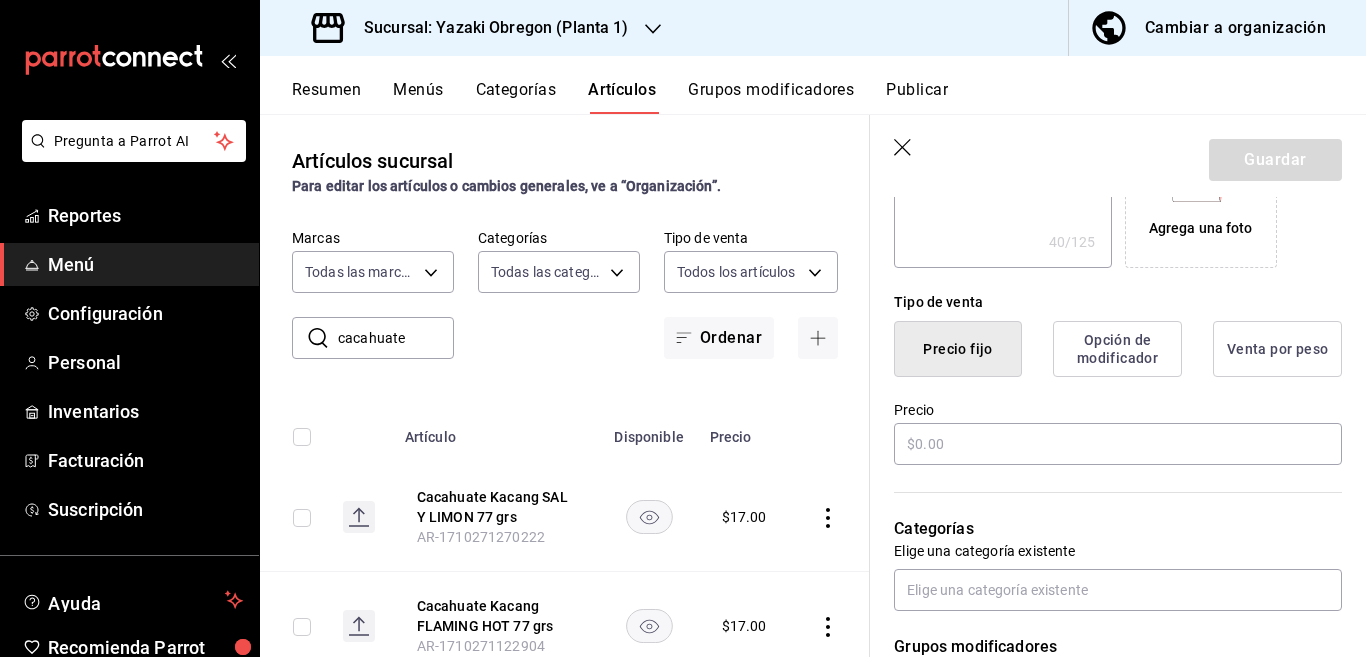 scroll, scrollTop: 406, scrollLeft: 0, axis: vertical 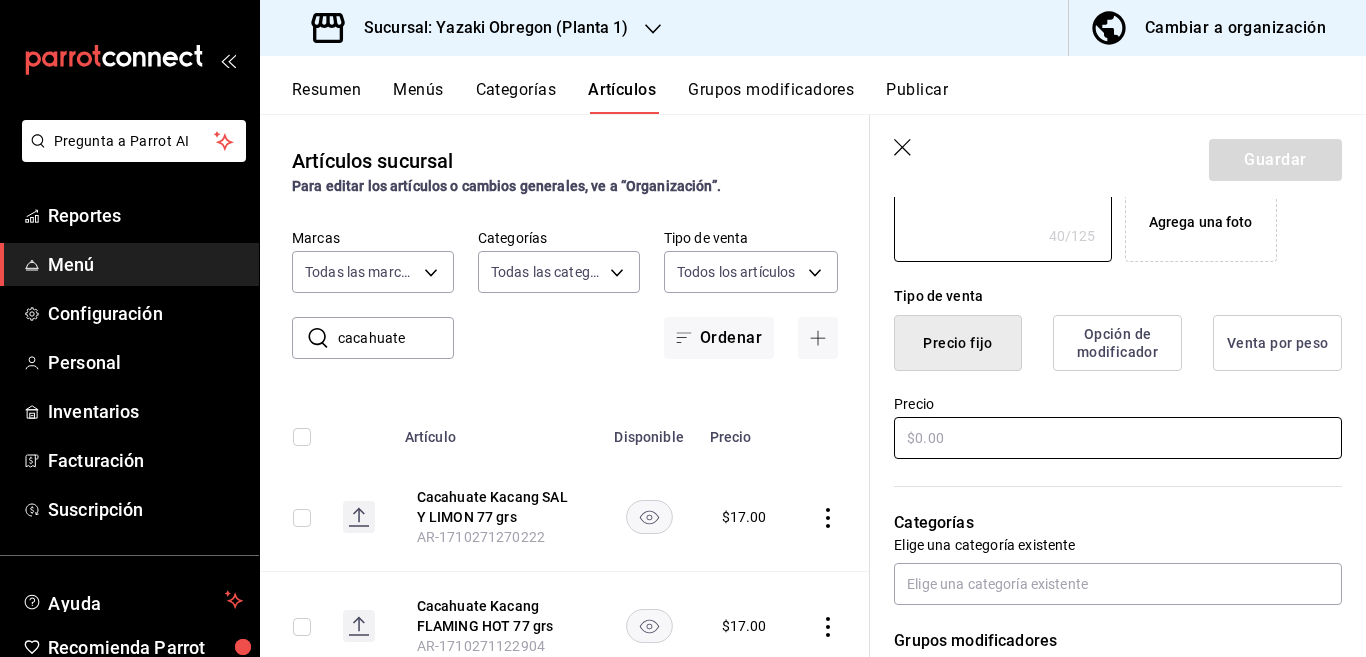 type on "Cacahuate Incognita CHILE Y ESPE 77 grs" 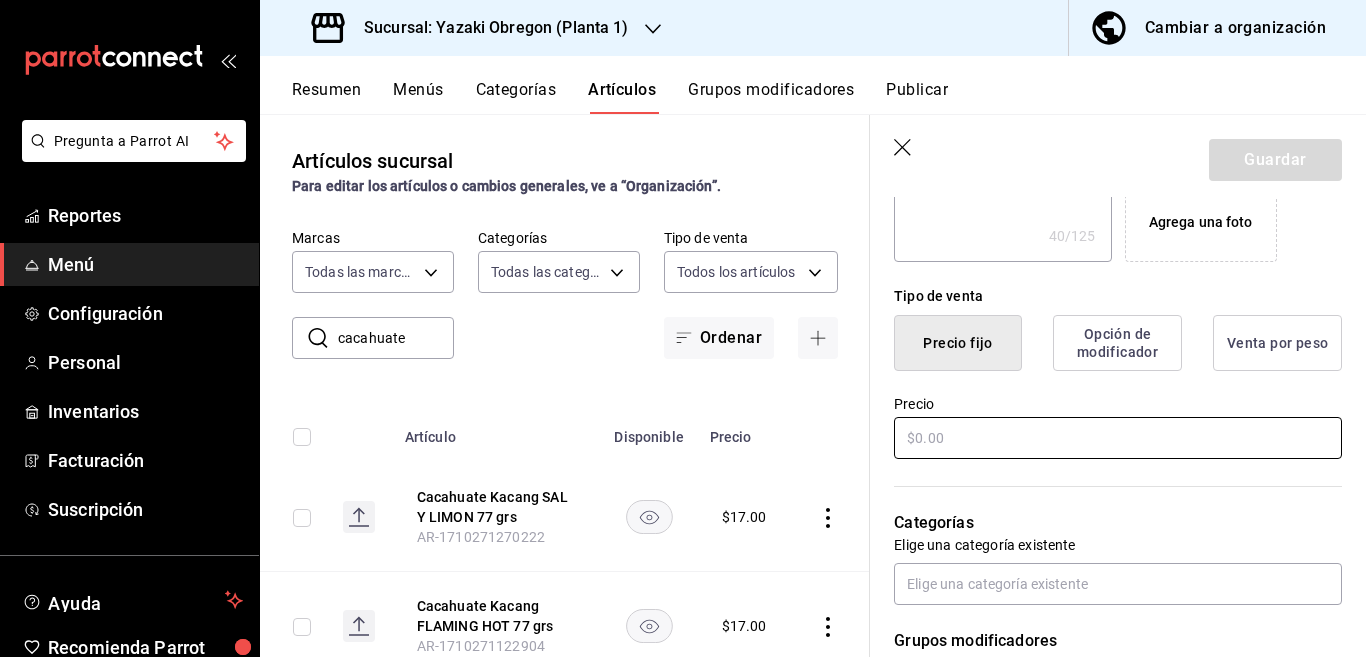click at bounding box center [1118, 438] 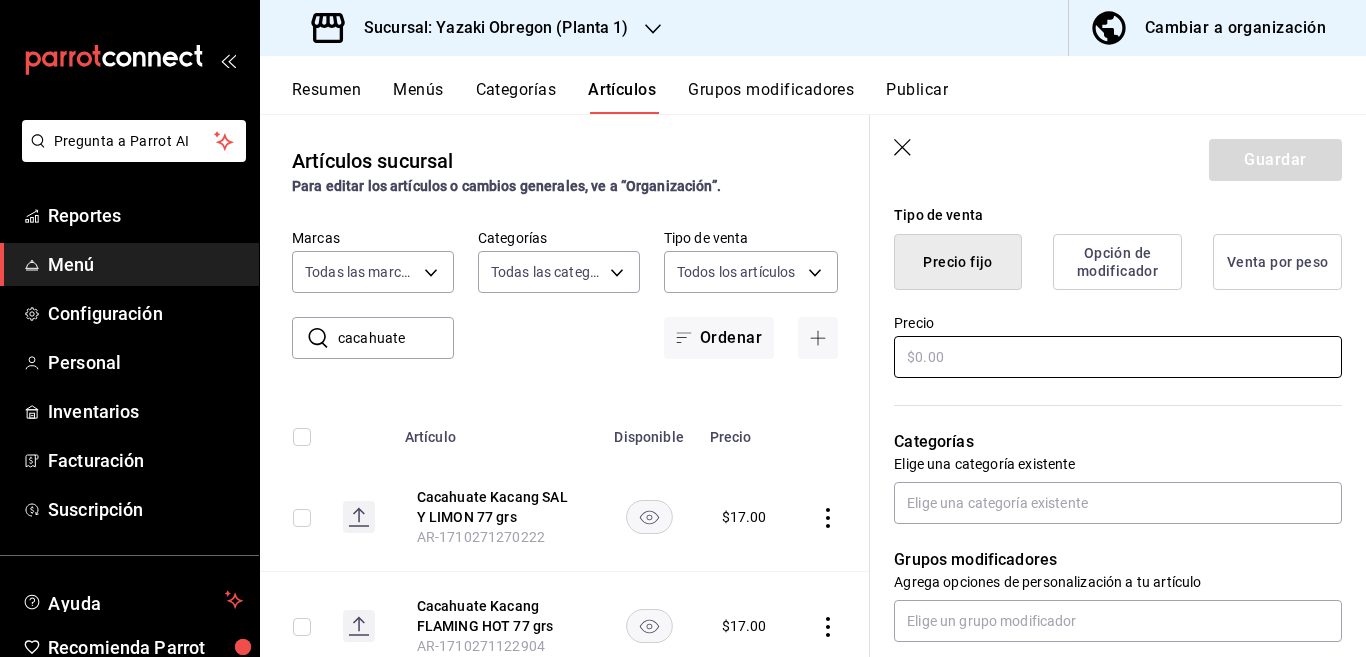 scroll, scrollTop: 569, scrollLeft: 0, axis: vertical 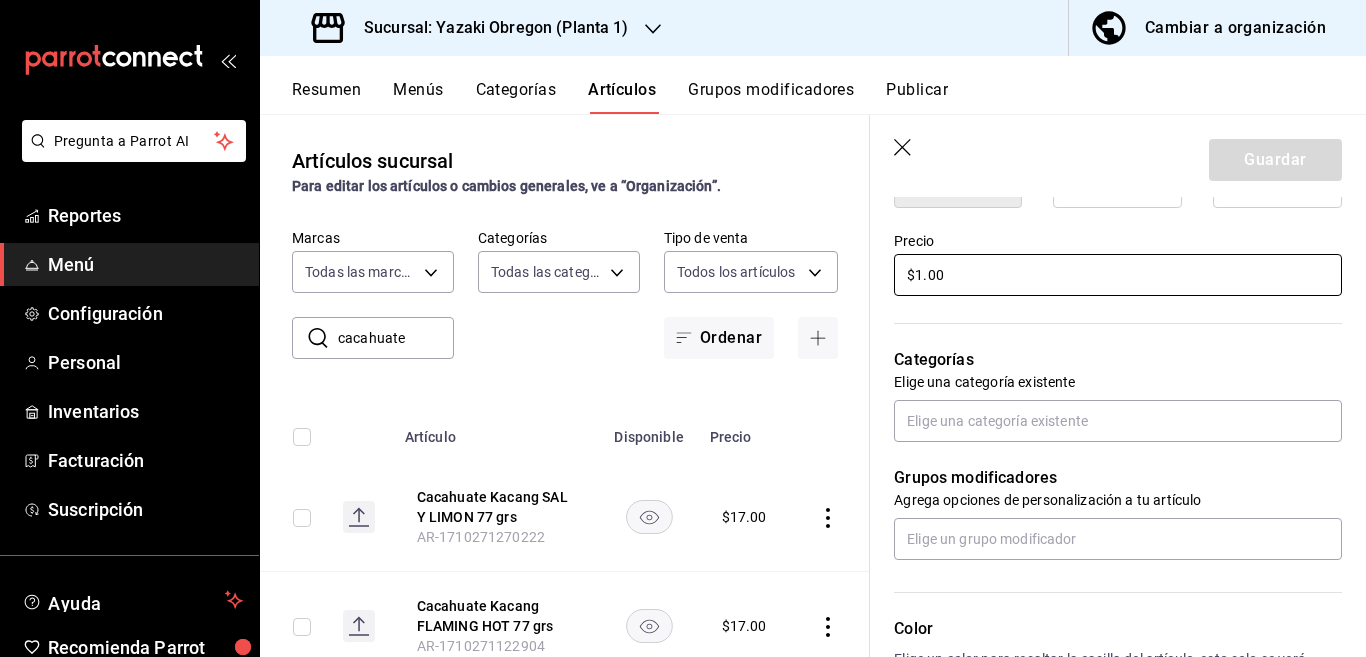 type on "$17.00" 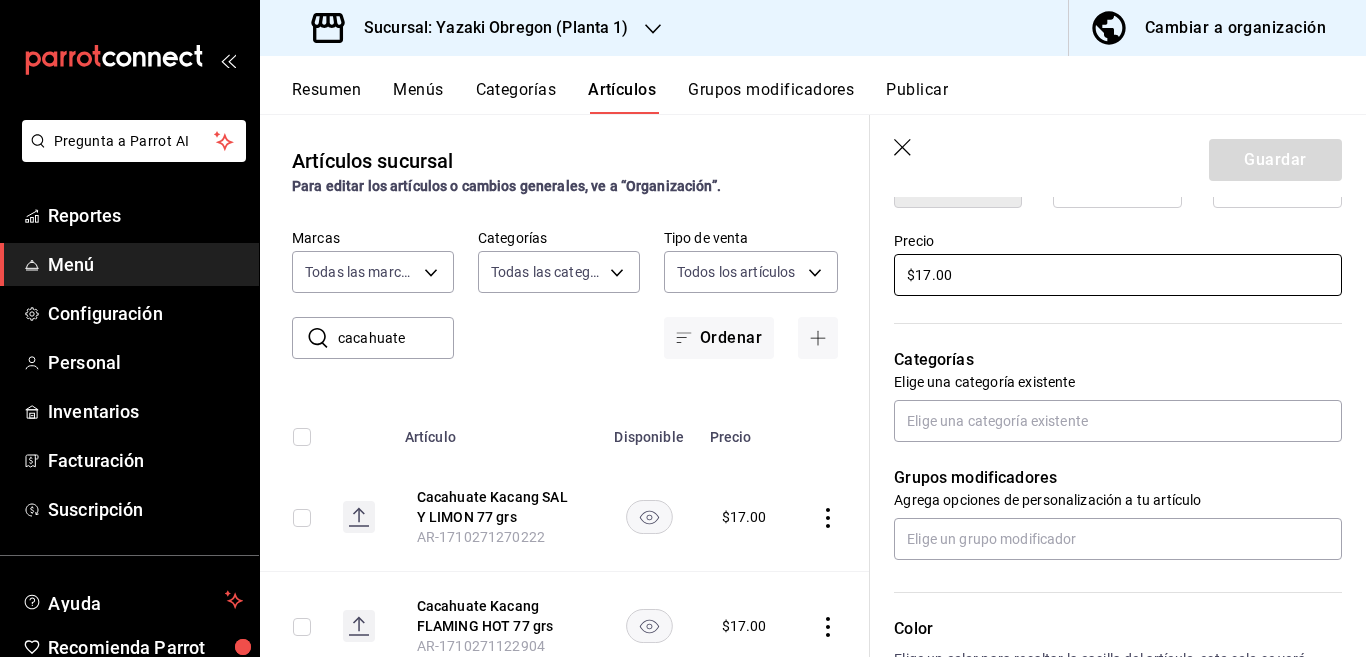 type on "x" 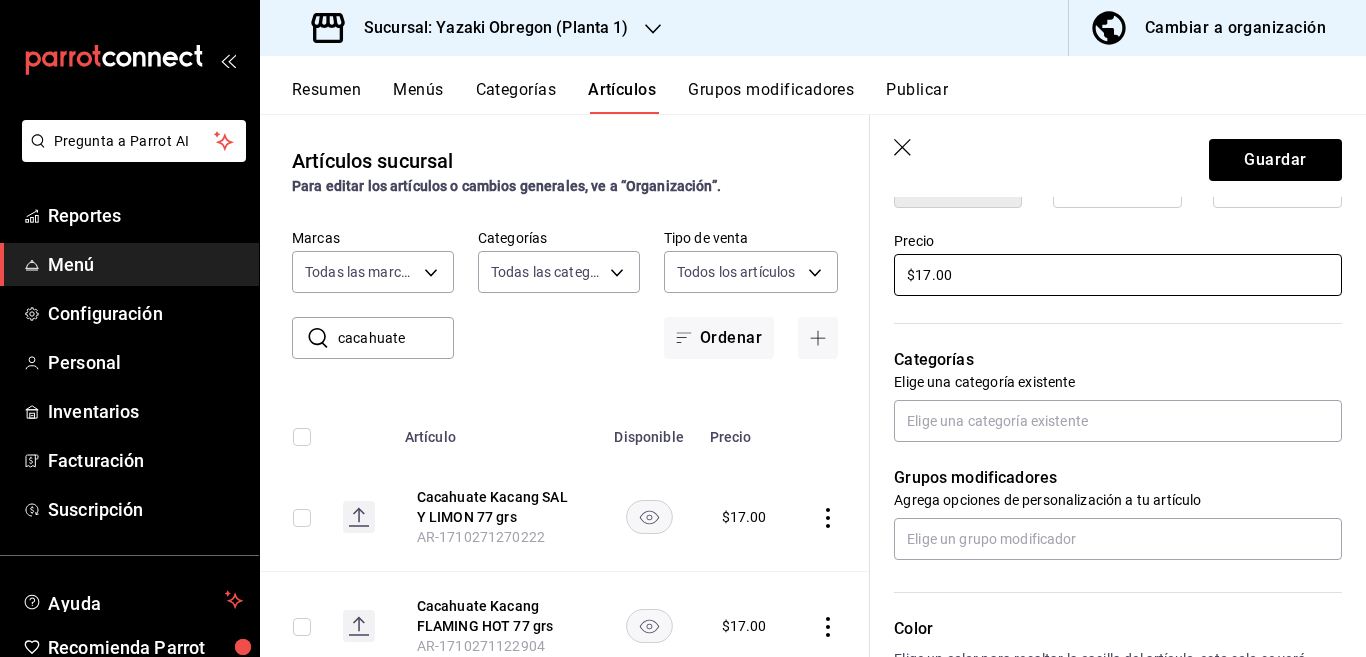 scroll, scrollTop: 650, scrollLeft: 0, axis: vertical 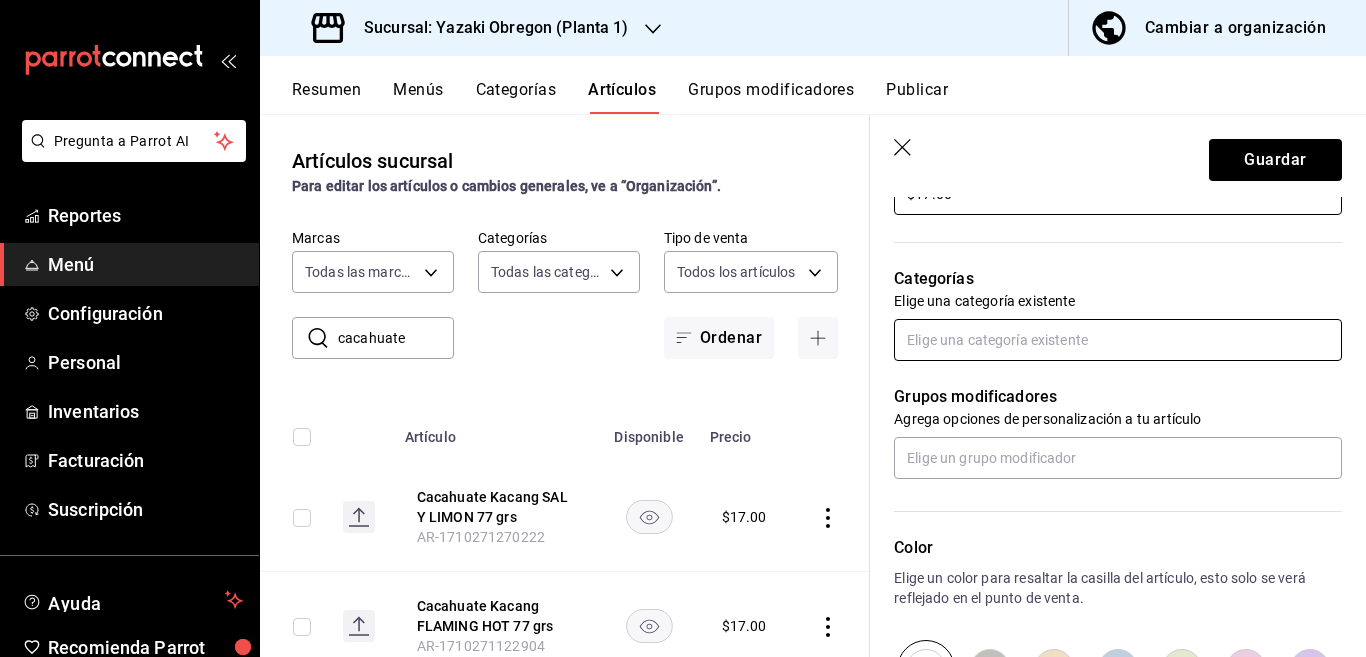 type on "$17.00" 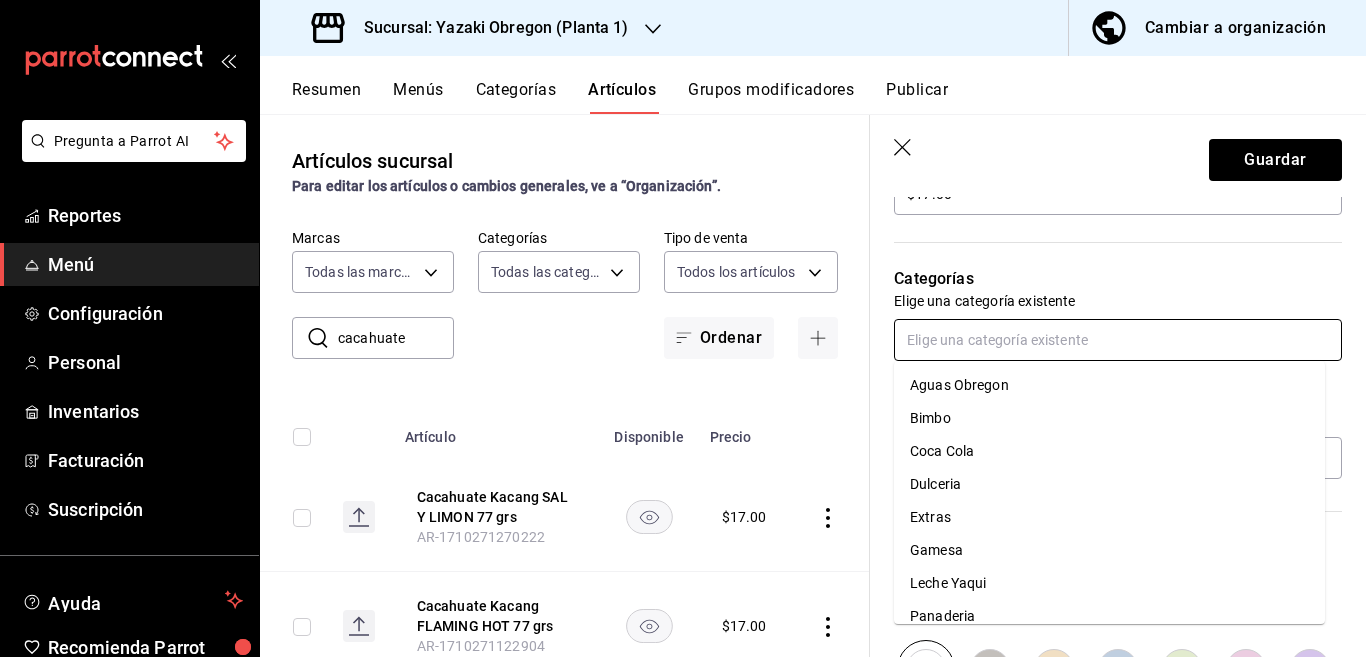 click at bounding box center [1118, 340] 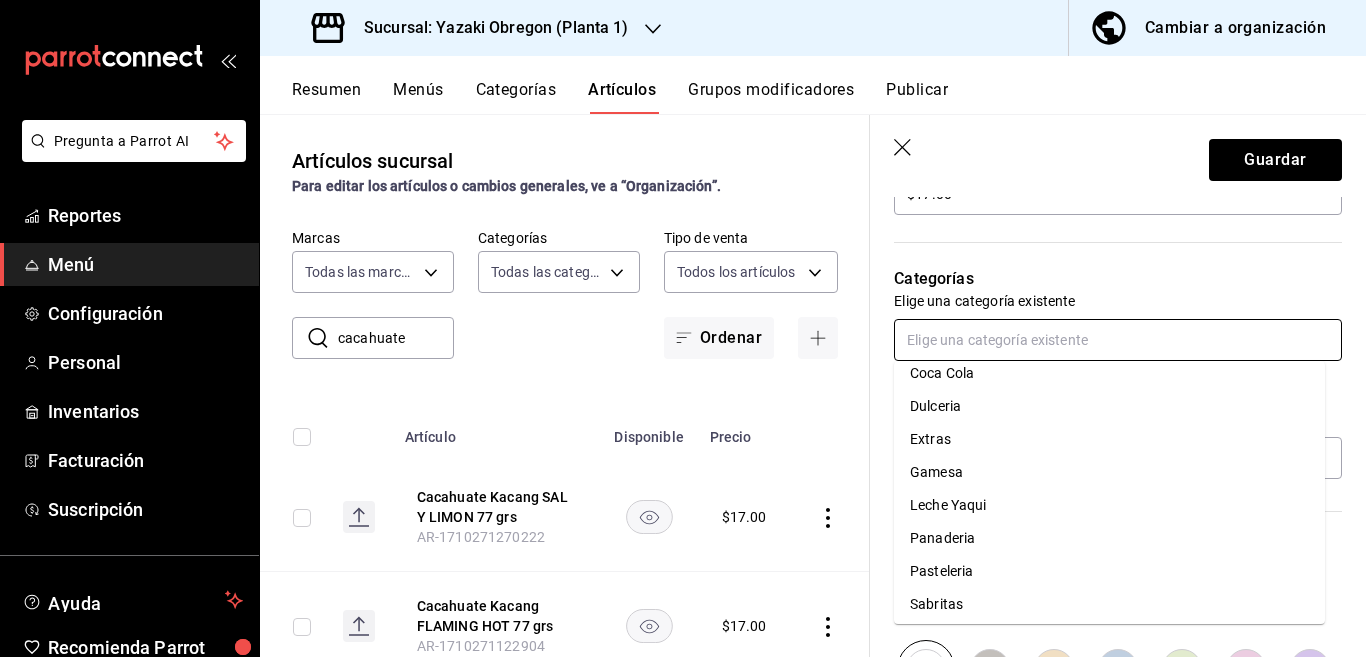 scroll, scrollTop: 83, scrollLeft: 0, axis: vertical 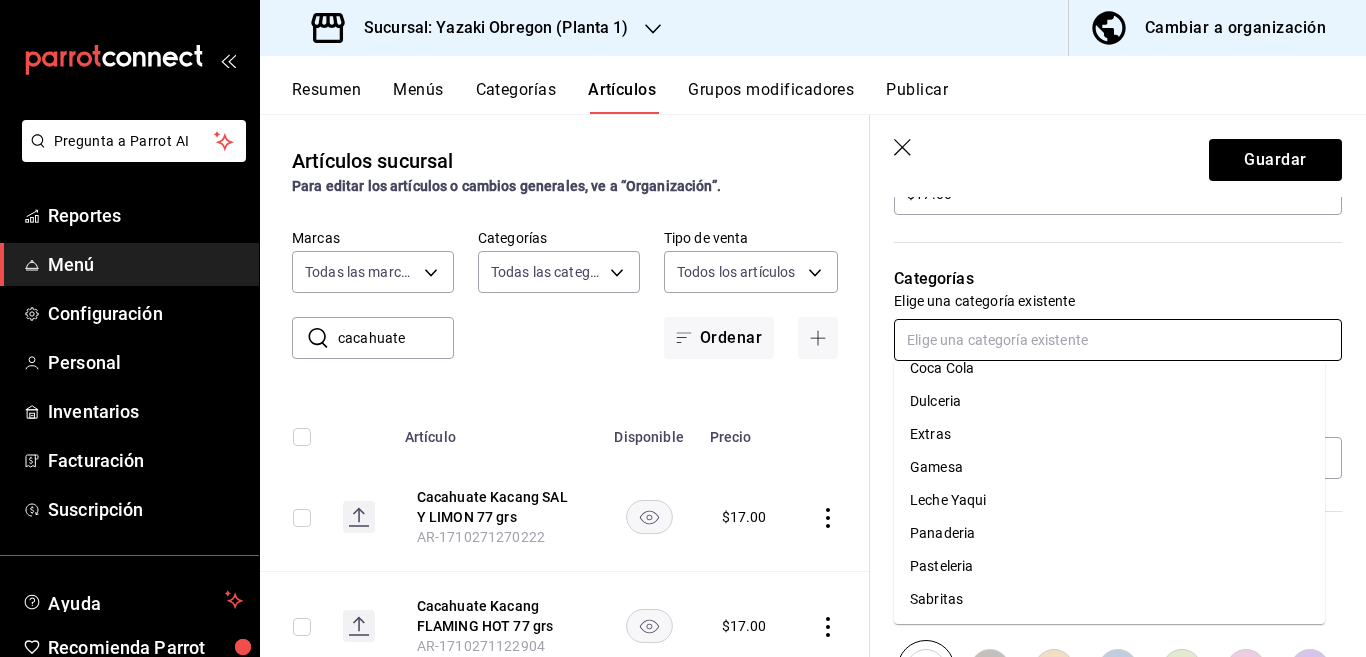 click on "Sabritas" at bounding box center [1109, 599] 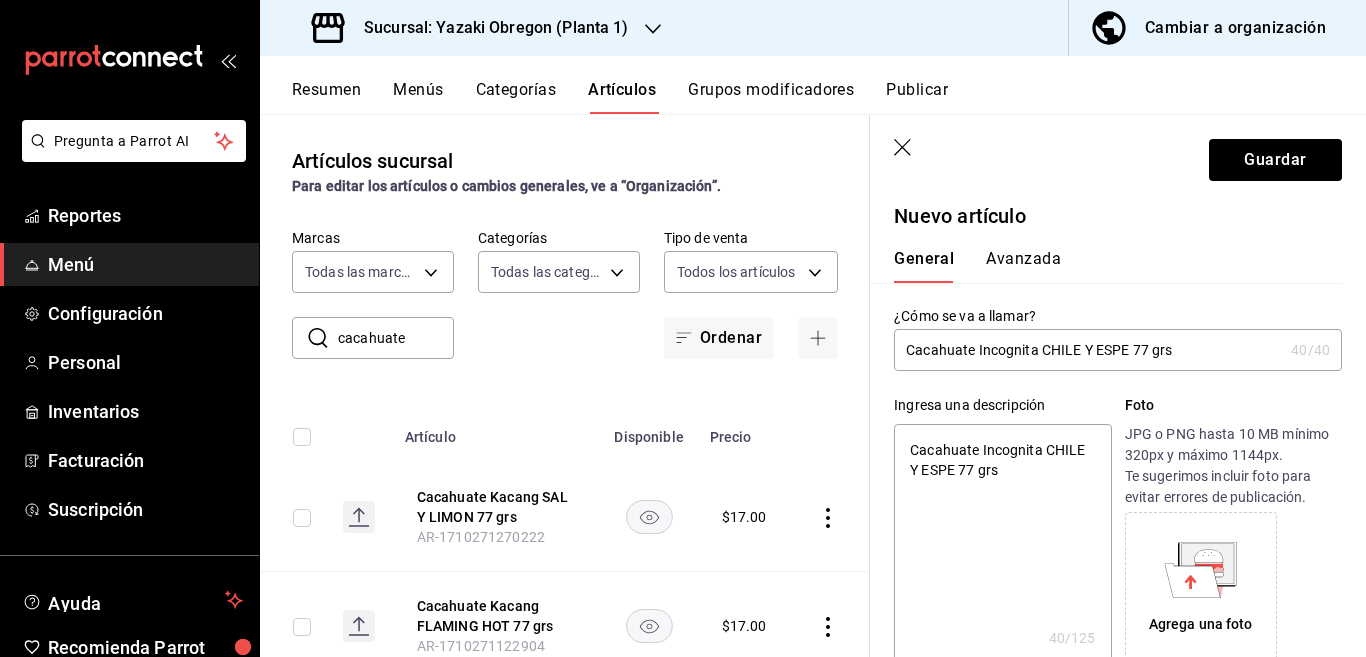 scroll, scrollTop: 0, scrollLeft: 0, axis: both 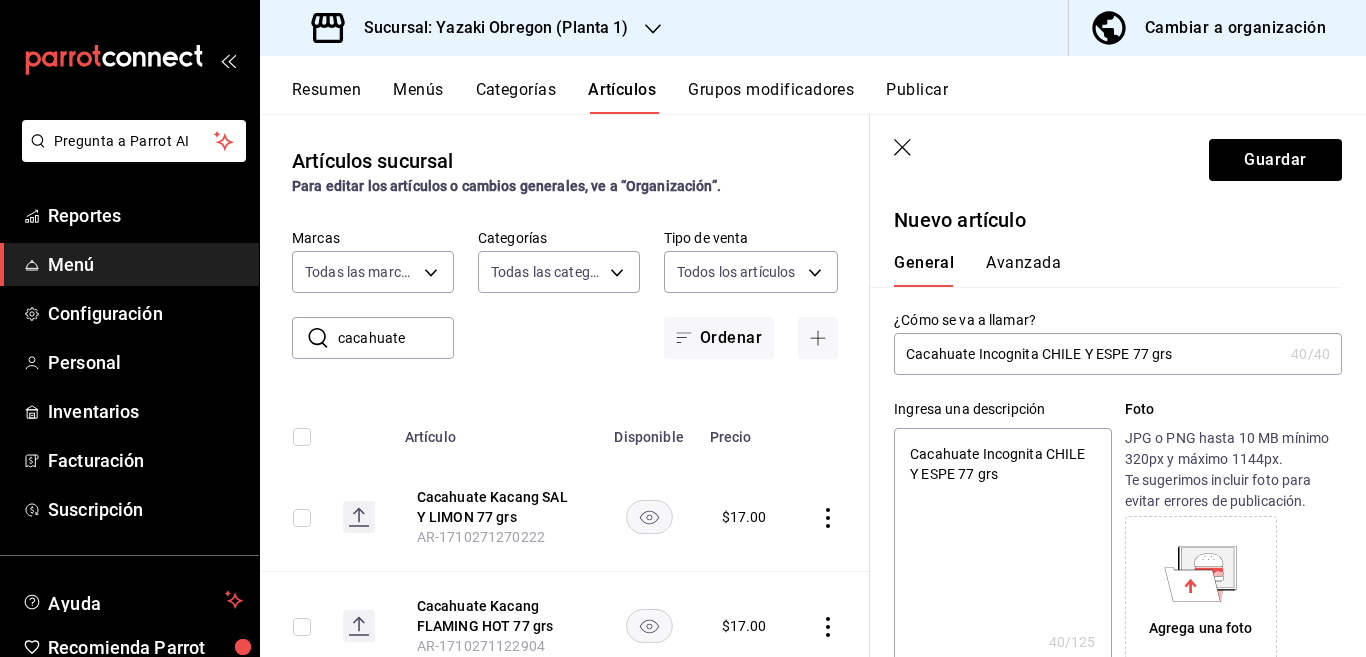 click on "Avanzada" at bounding box center [1023, 270] 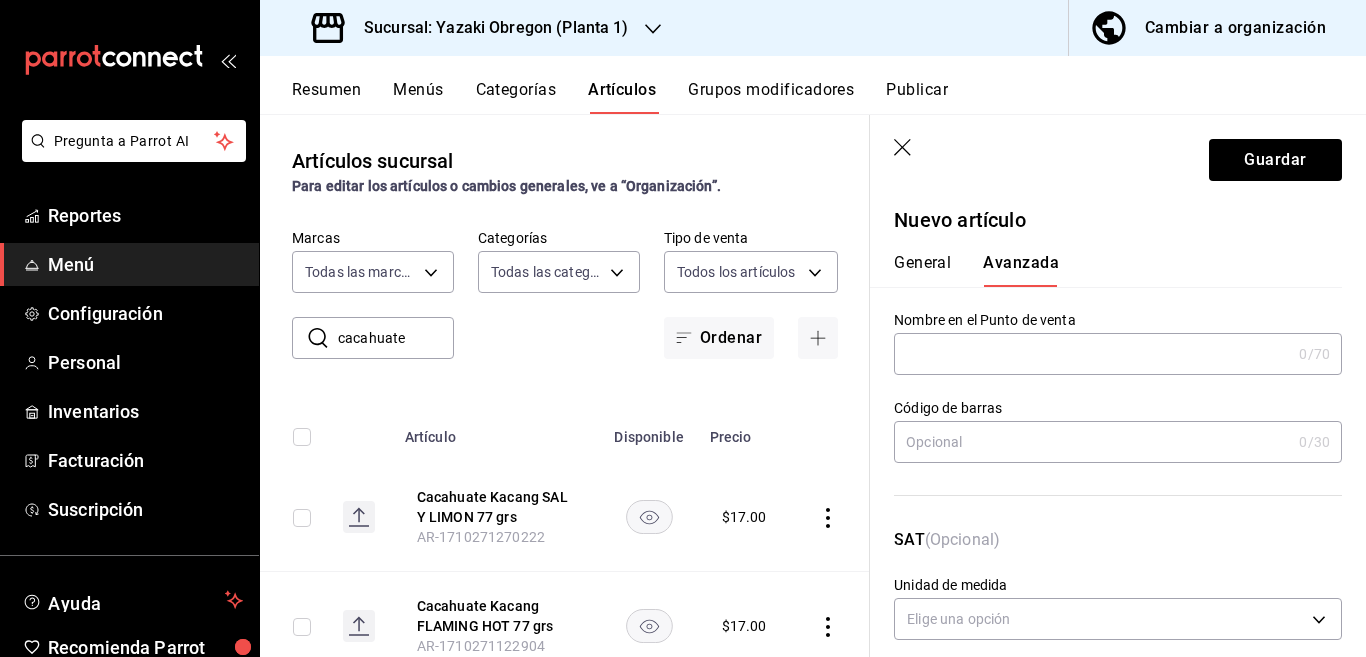 click at bounding box center [1092, 442] 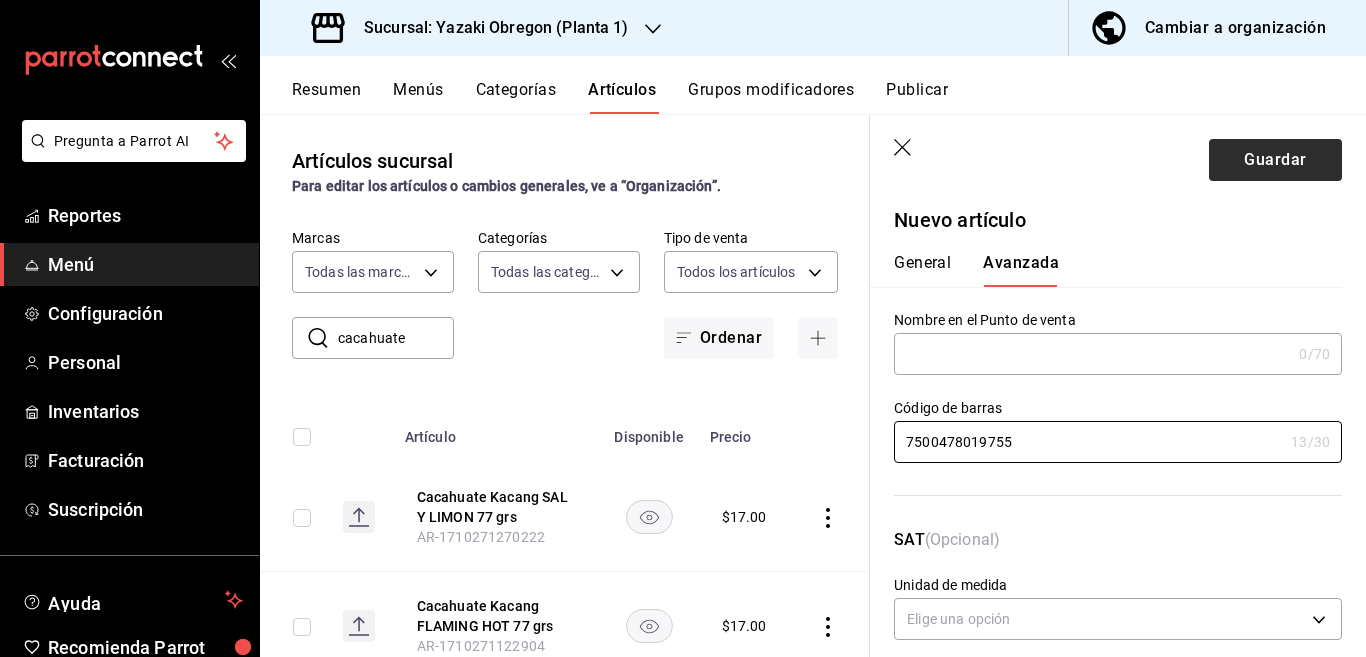 type on "7500478019755" 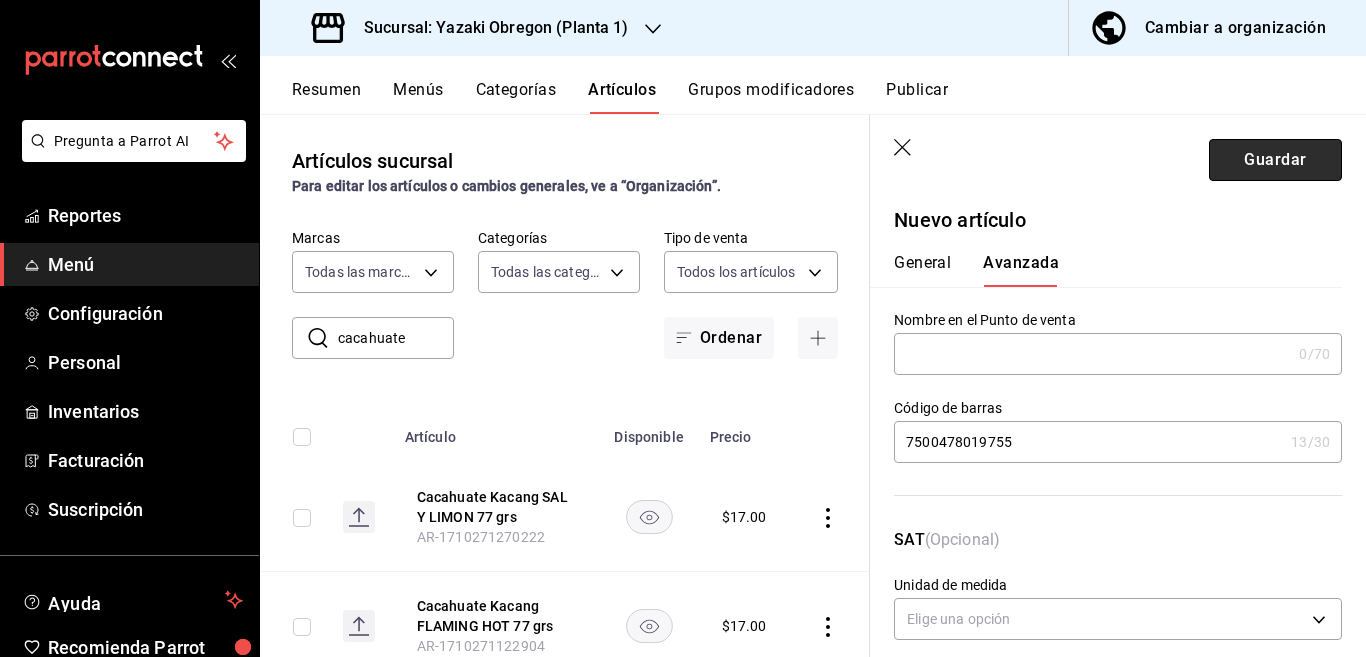 click on "Guardar" at bounding box center [1275, 160] 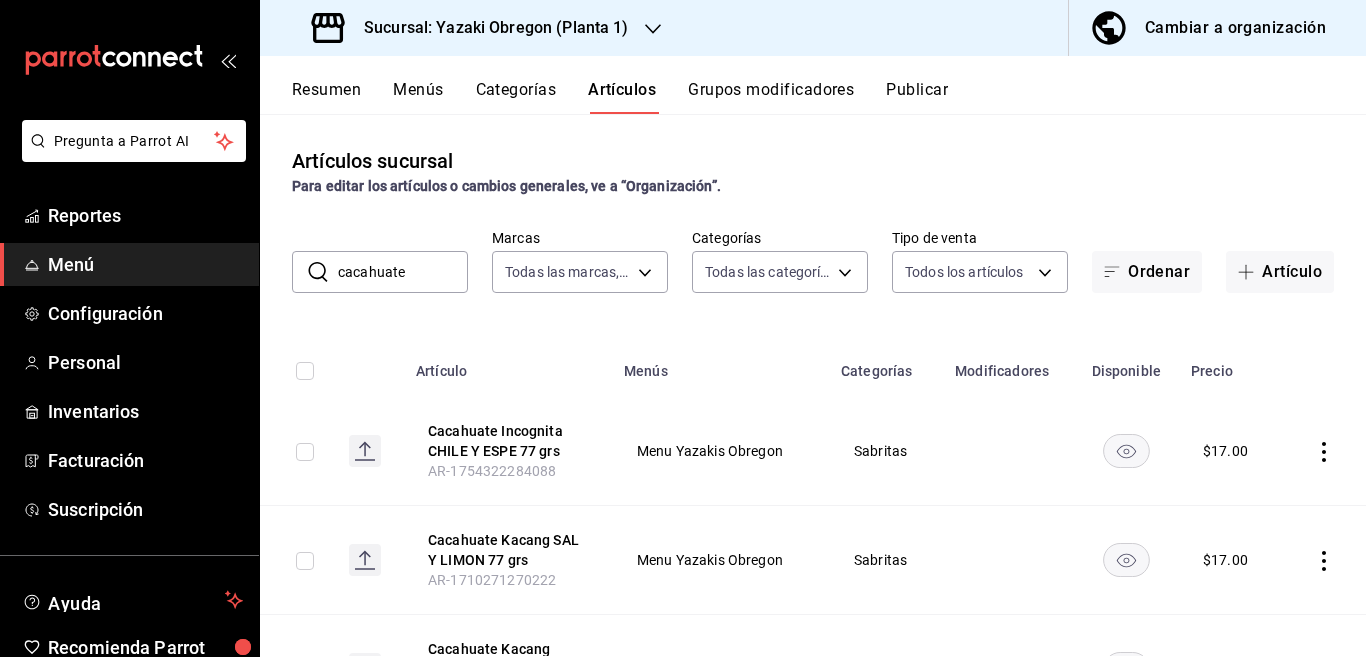 click on "Artículos sucursal Para editar los artículos o cambios generales, ve a “Organización”. ​ cacahuate ​ Marcas Todas las marcas, Sin marca [UUID] Categorías Todas las categorías, Sin categoría [UUID],[UUID],[UUID],[UUID],[UUID],[UUID],[UUID],[UUID],[UUID] Tipo de venta Todos los artículos ALL Ordenar Artículo Artículo Menús Categorías Modificadores Disponible Precio Cacahuate Incognita CHILE Y ESPE 77 grs [ID] Menu Yazakis Obregon Sabritas $ 17.00 Cacahuate Kacang SAL Y LIMON 77 grs [ID] Menu Yazakis Obregon Sabritas $ 17.00 Cacahuate Kacang FLAMING HOT 77 grs [ID] Menu Yazakis Obregon Sabritas $ 17.00 [ID] Sabritas" at bounding box center (813, 385) 